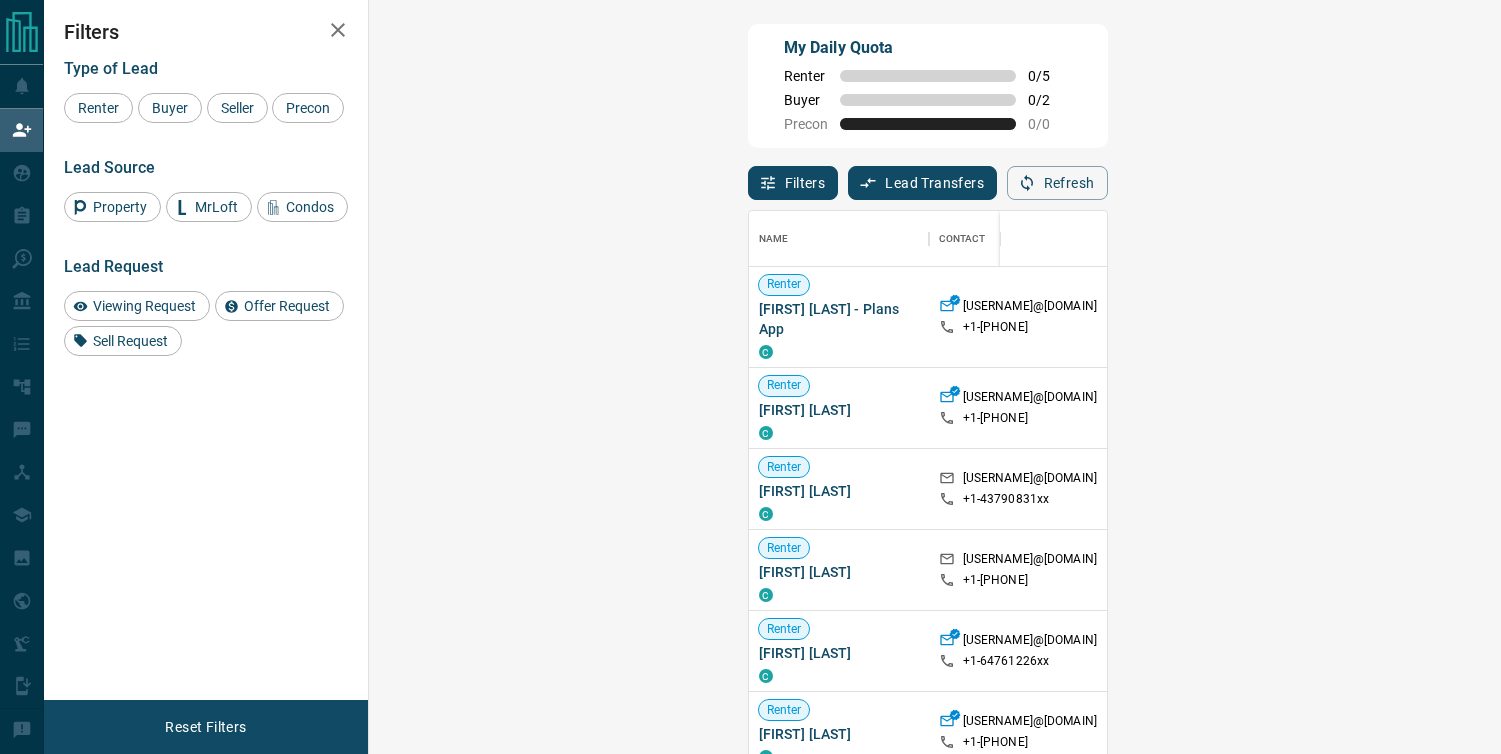 scroll, scrollTop: 0, scrollLeft: 0, axis: both 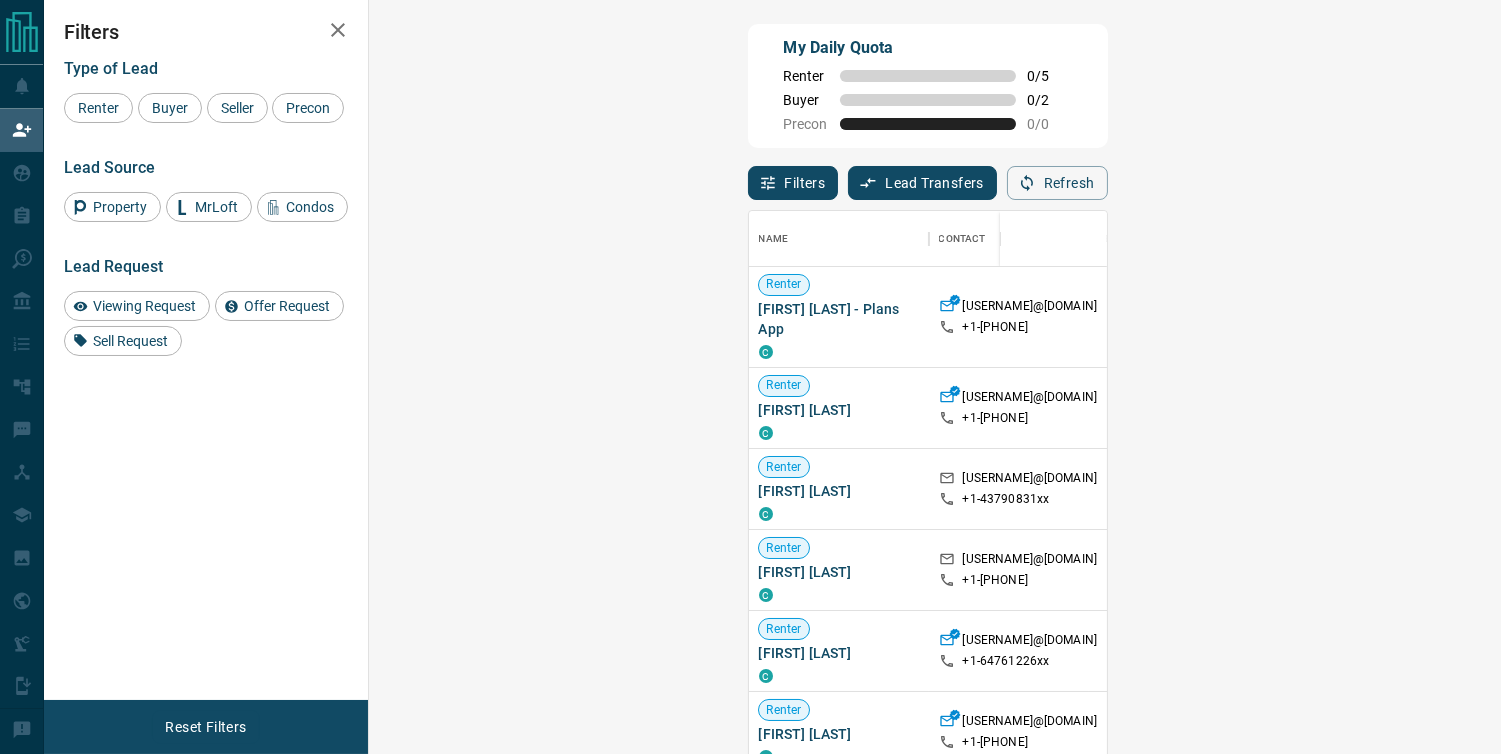 click on "Claim" at bounding box center (1793, 307) 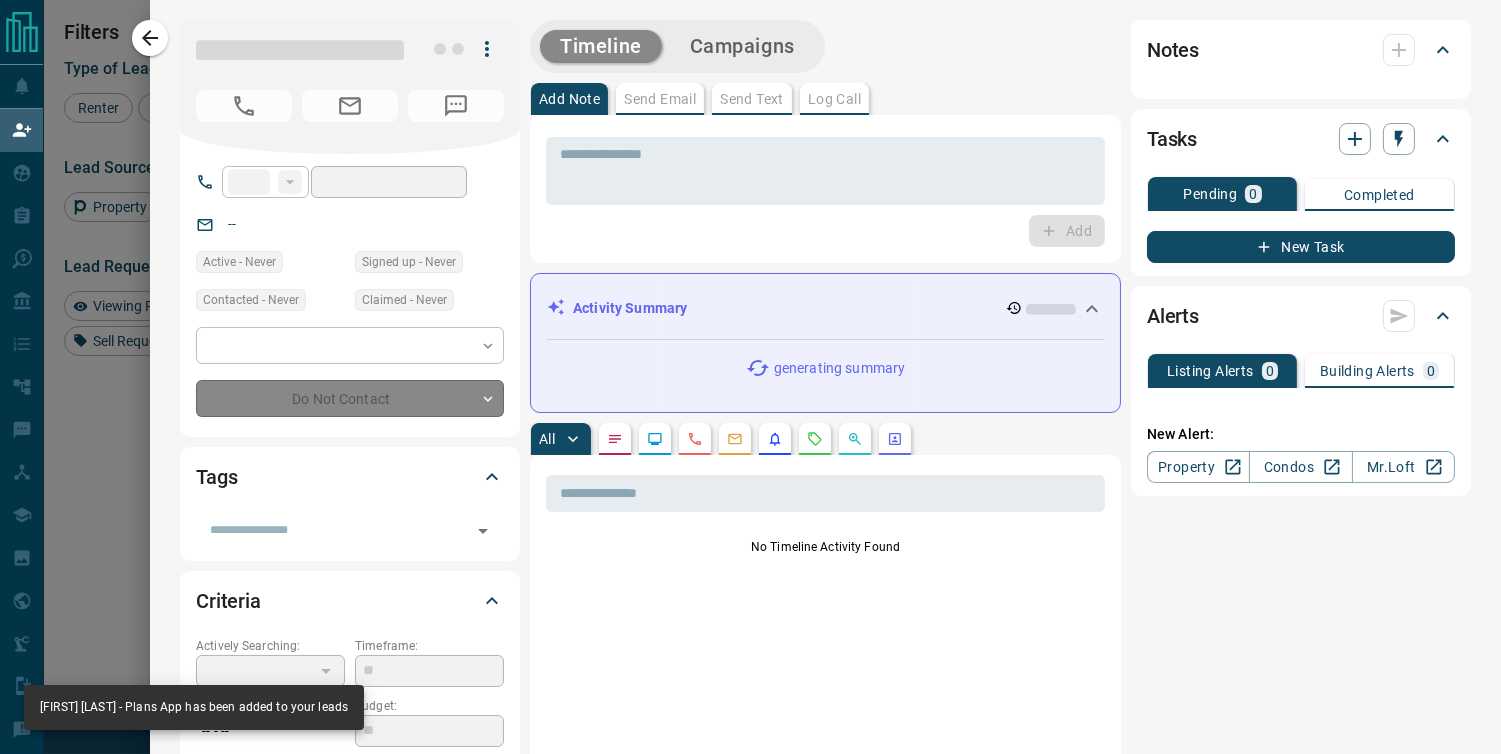 type on "**" 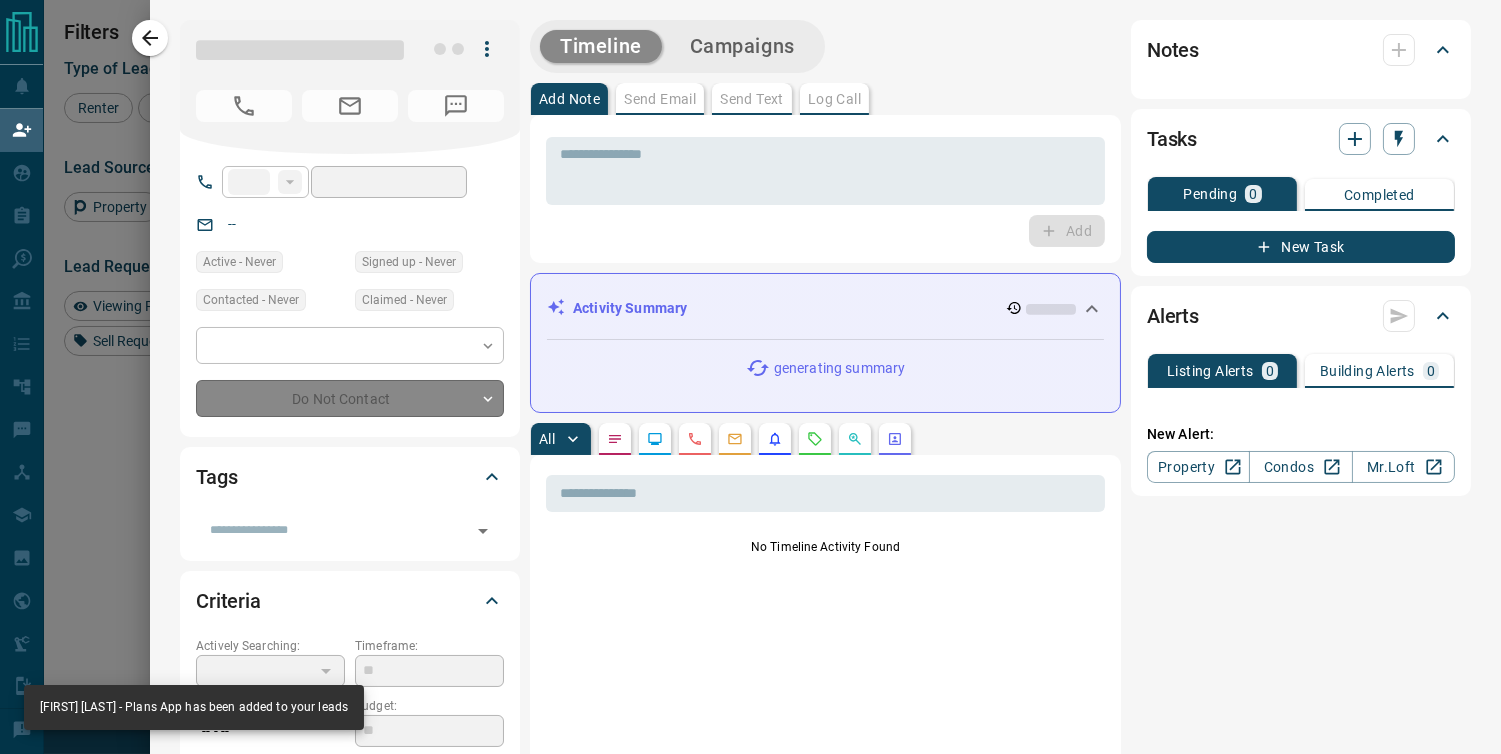 type on "**********" 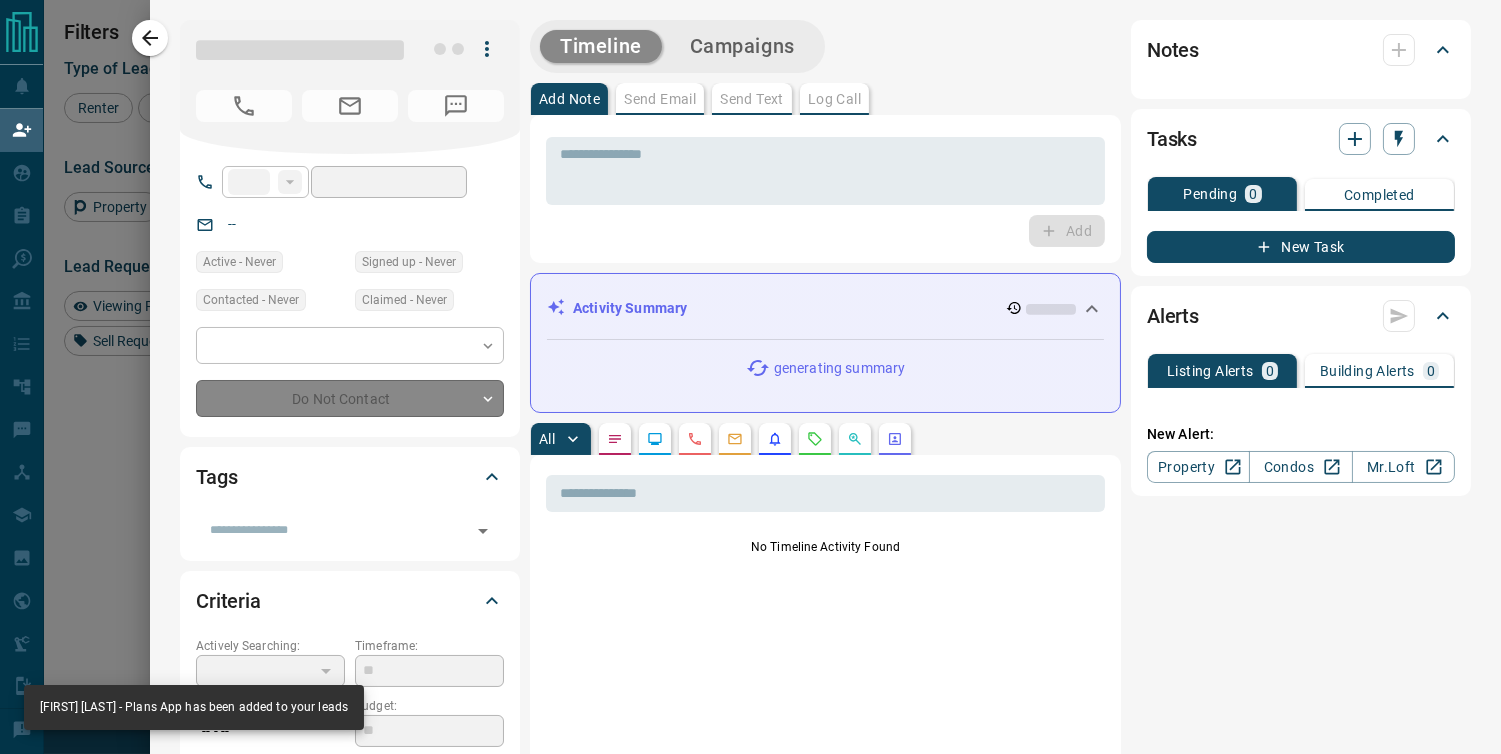 type on "**" 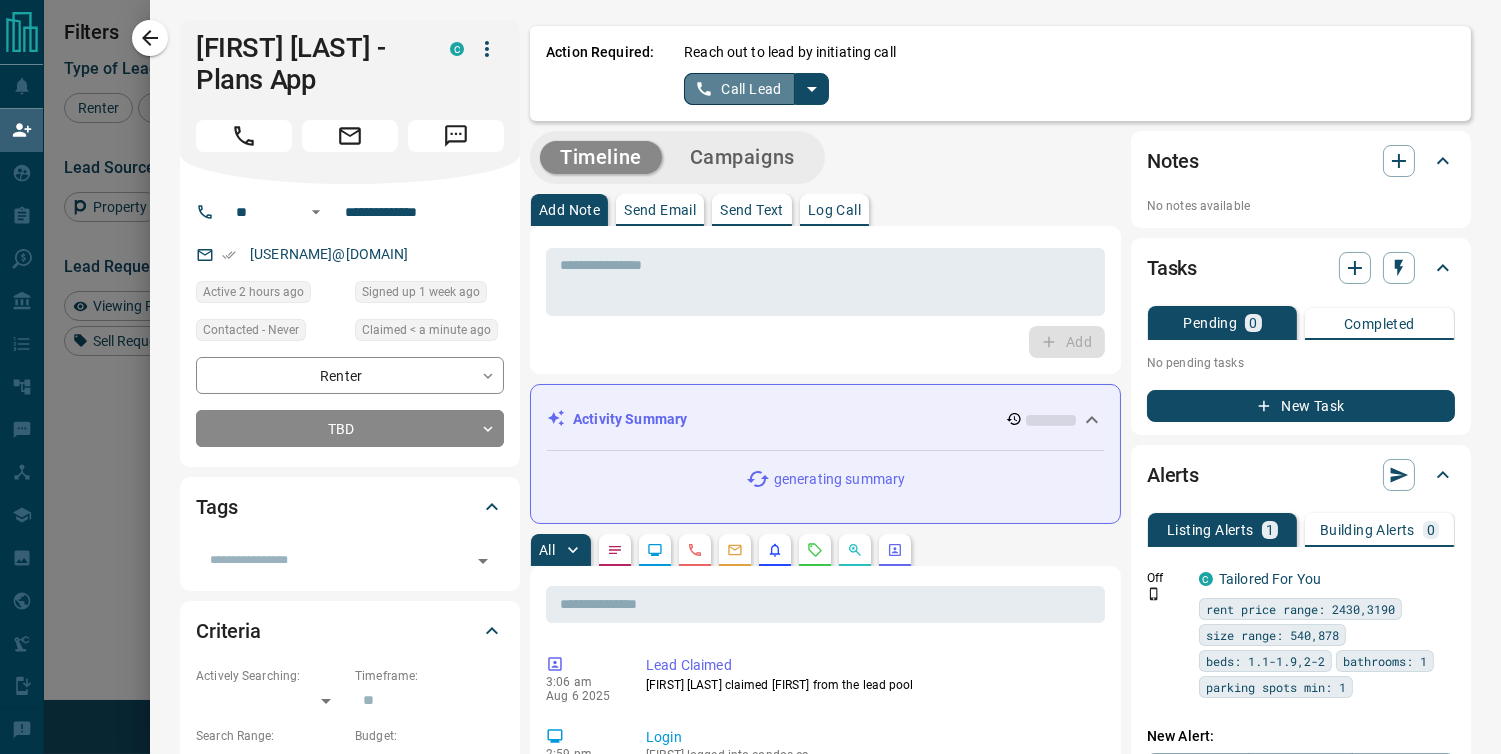 click on "Call Lead" at bounding box center (739, 89) 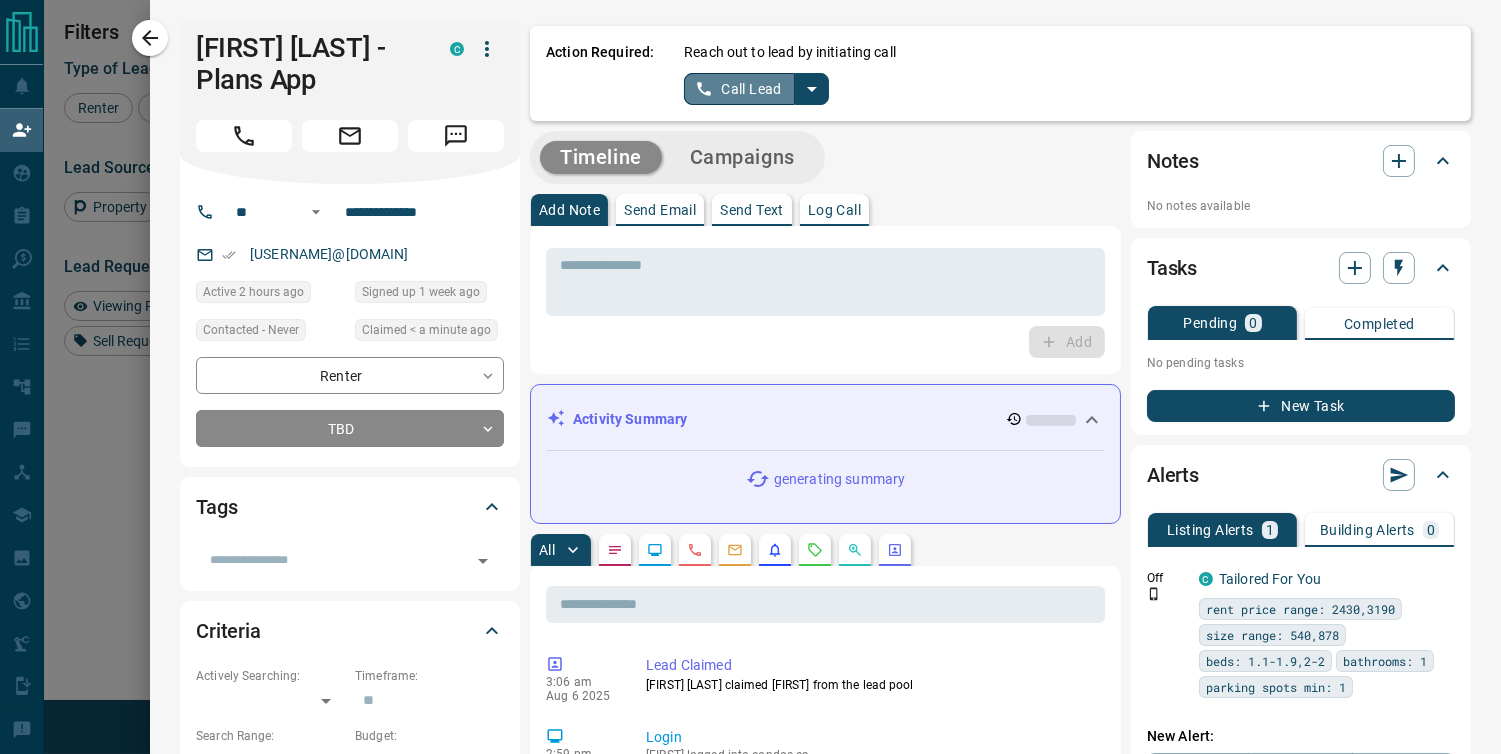 click on "Action Required: Reach out to lead by initiating call Call Lead" at bounding box center [1000, 73] 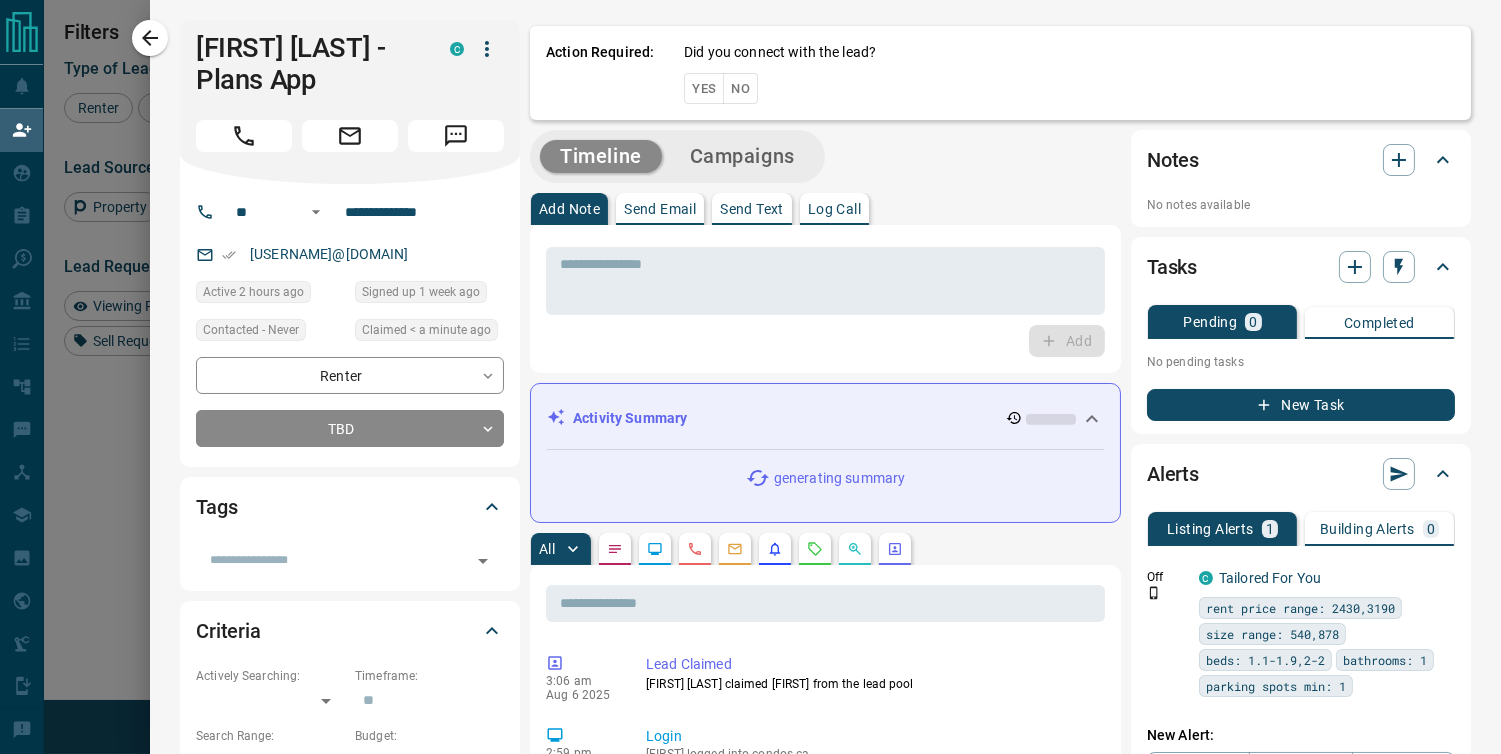 scroll, scrollTop: 554, scrollLeft: 1072, axis: both 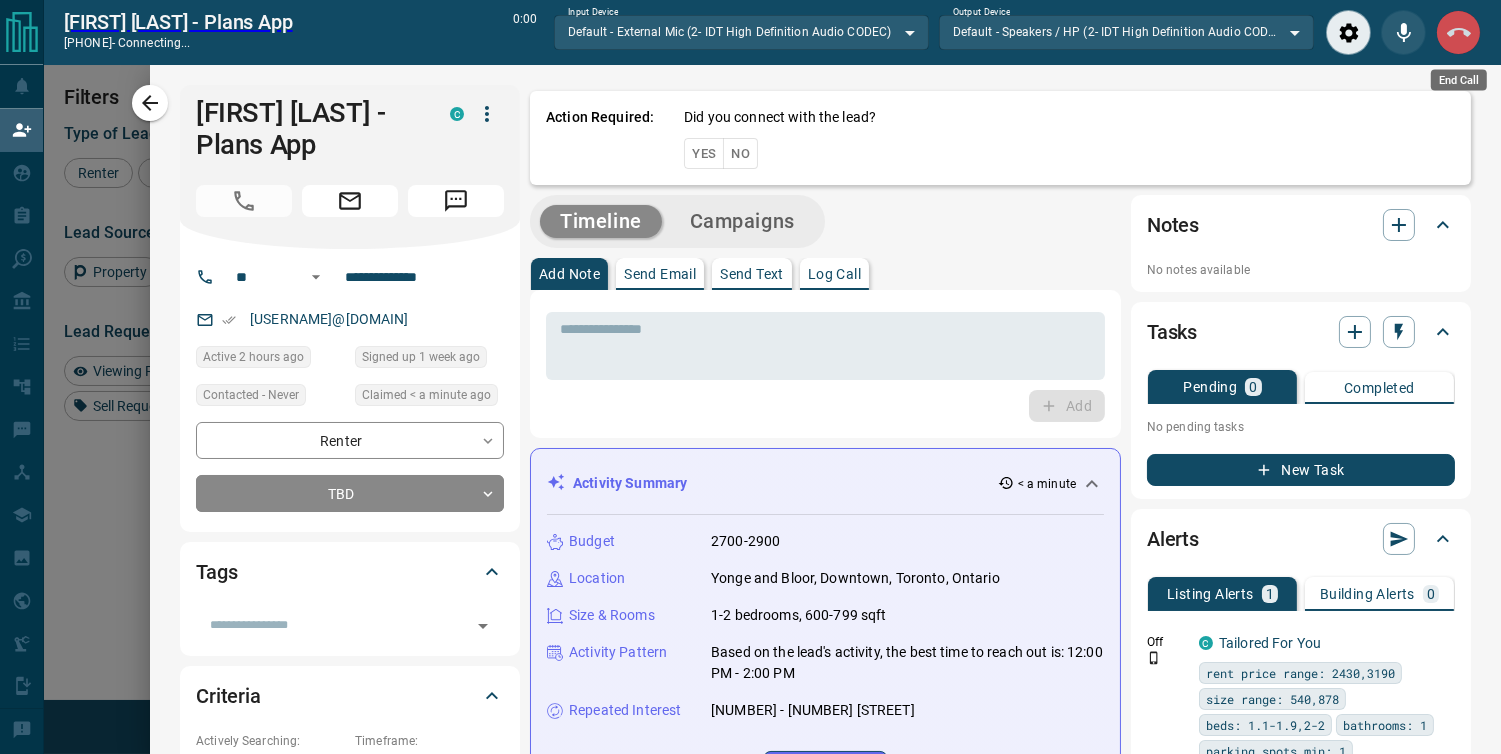 click 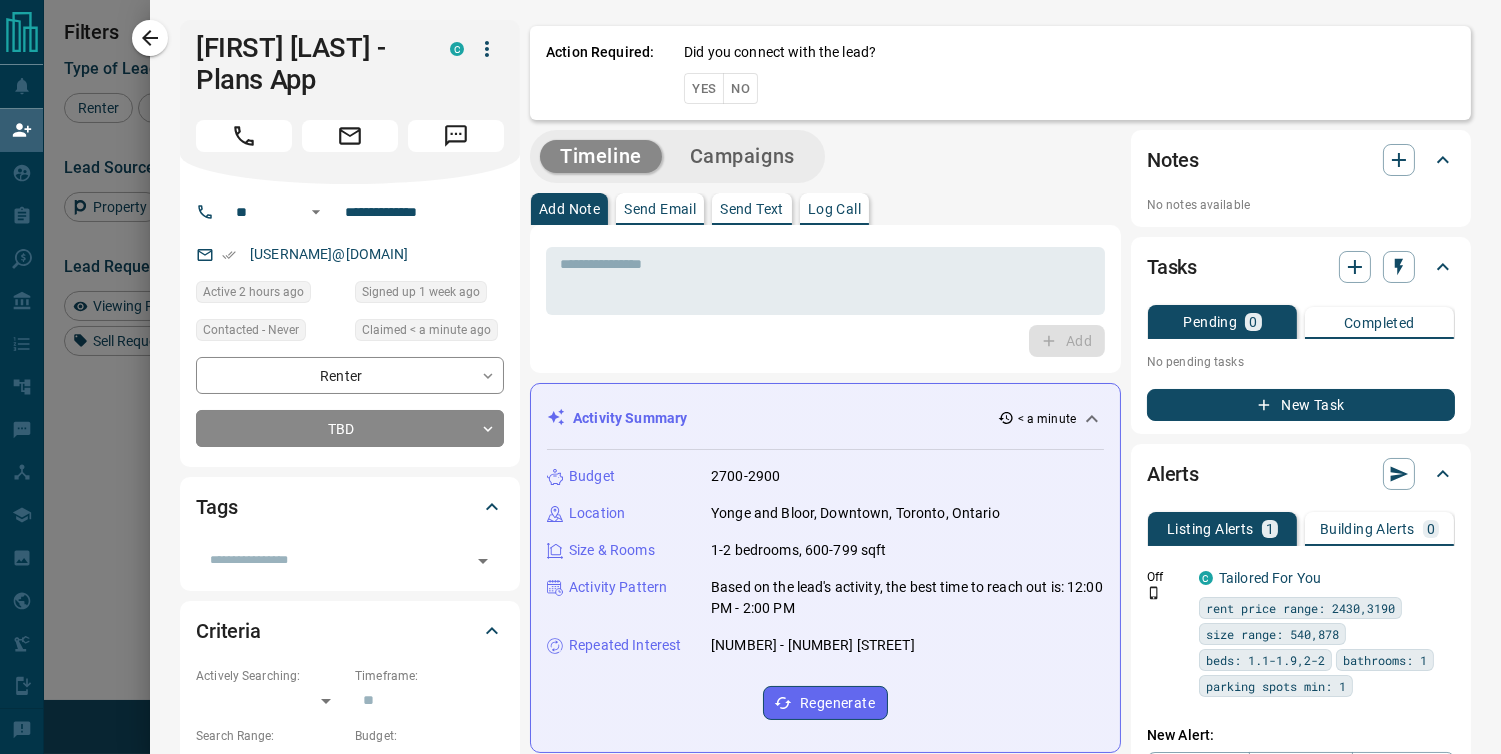 scroll, scrollTop: 17, scrollLeft: 17, axis: both 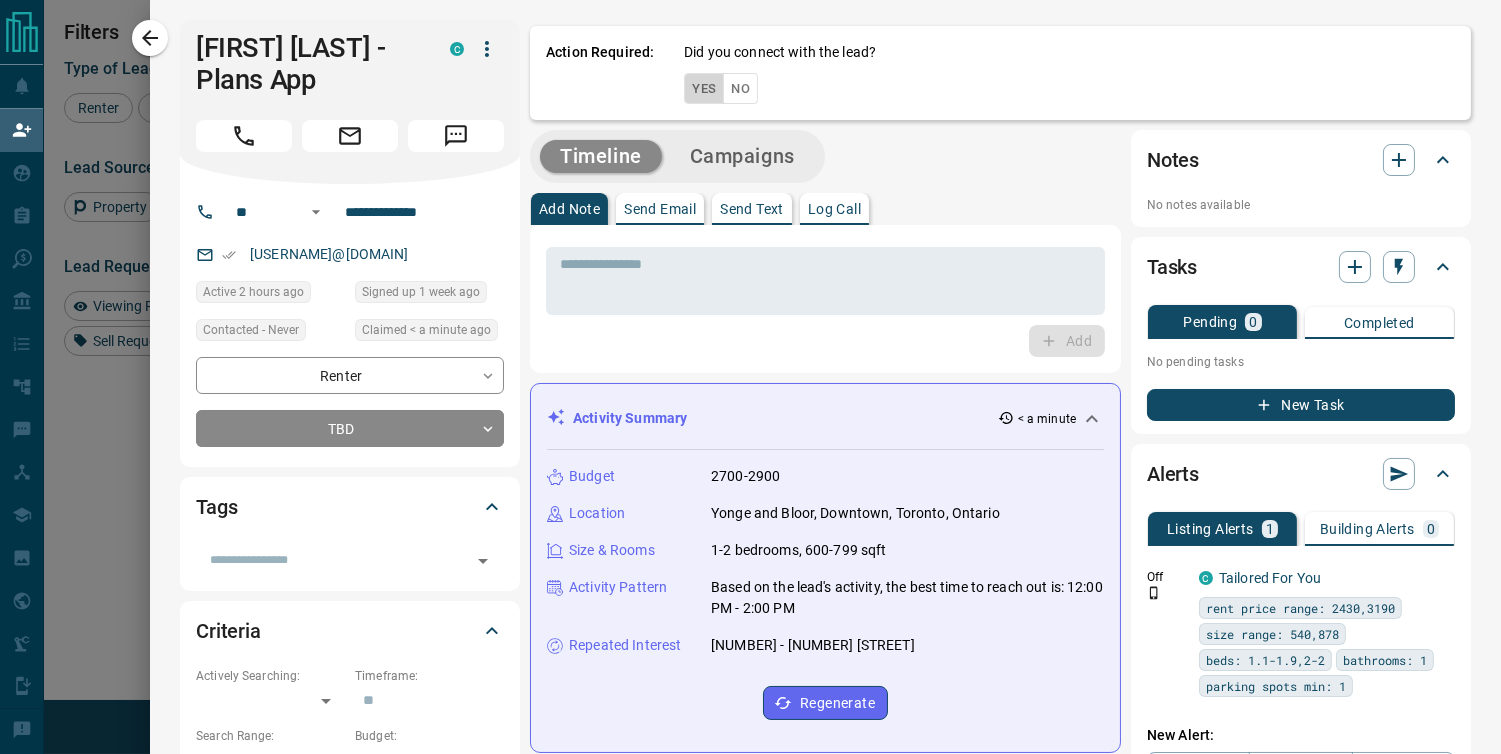 click on "Yes" at bounding box center [704, 88] 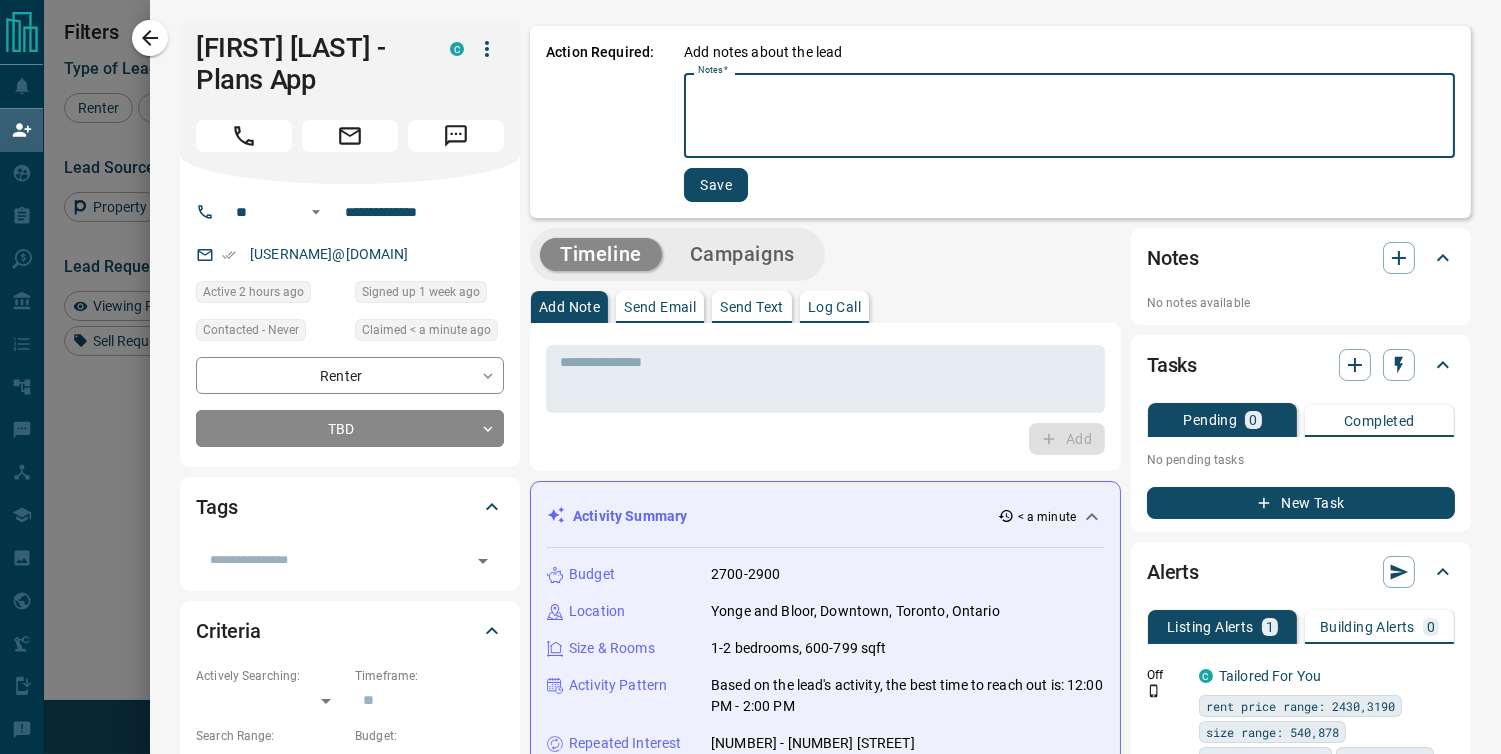 paste on "**********" 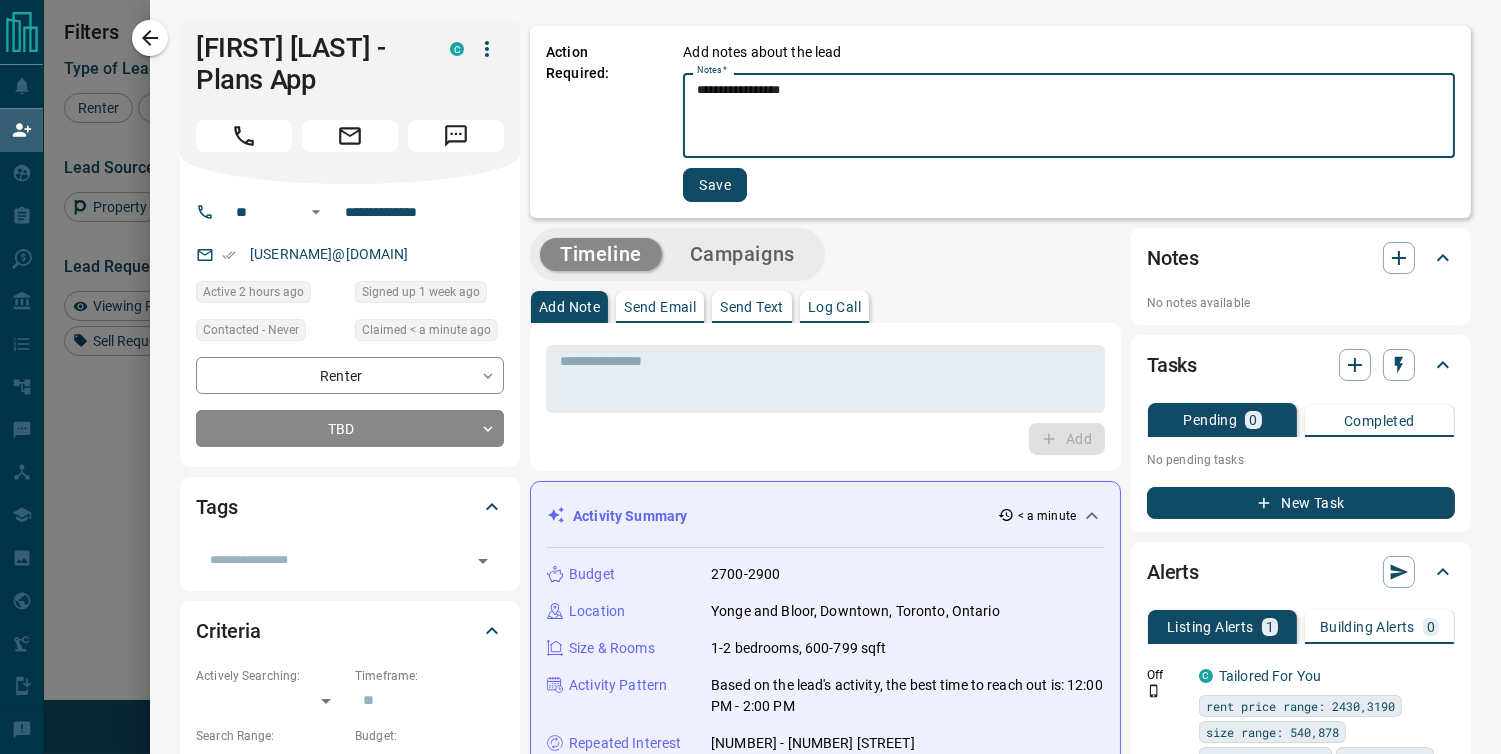 type on "**********" 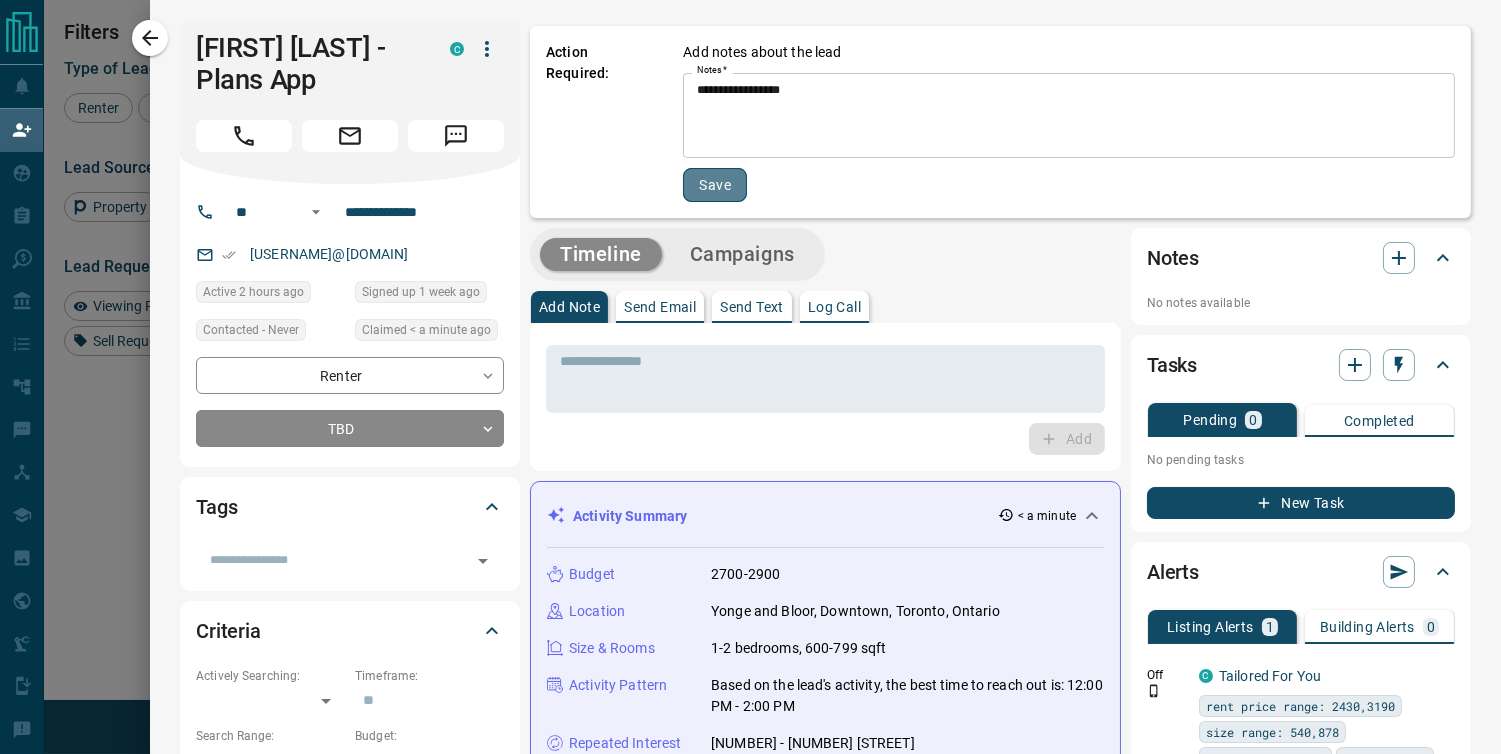 click on "Save" at bounding box center (715, 185) 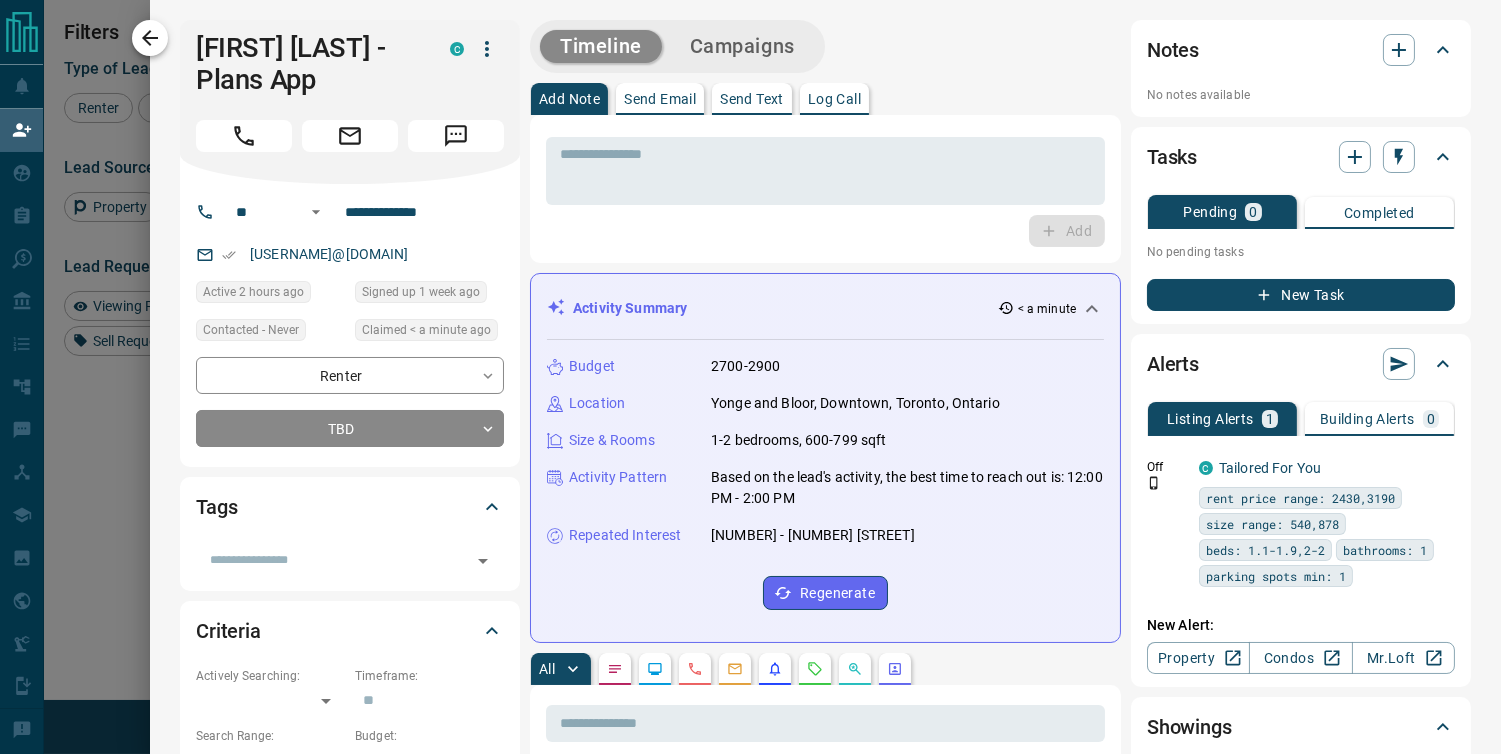 click 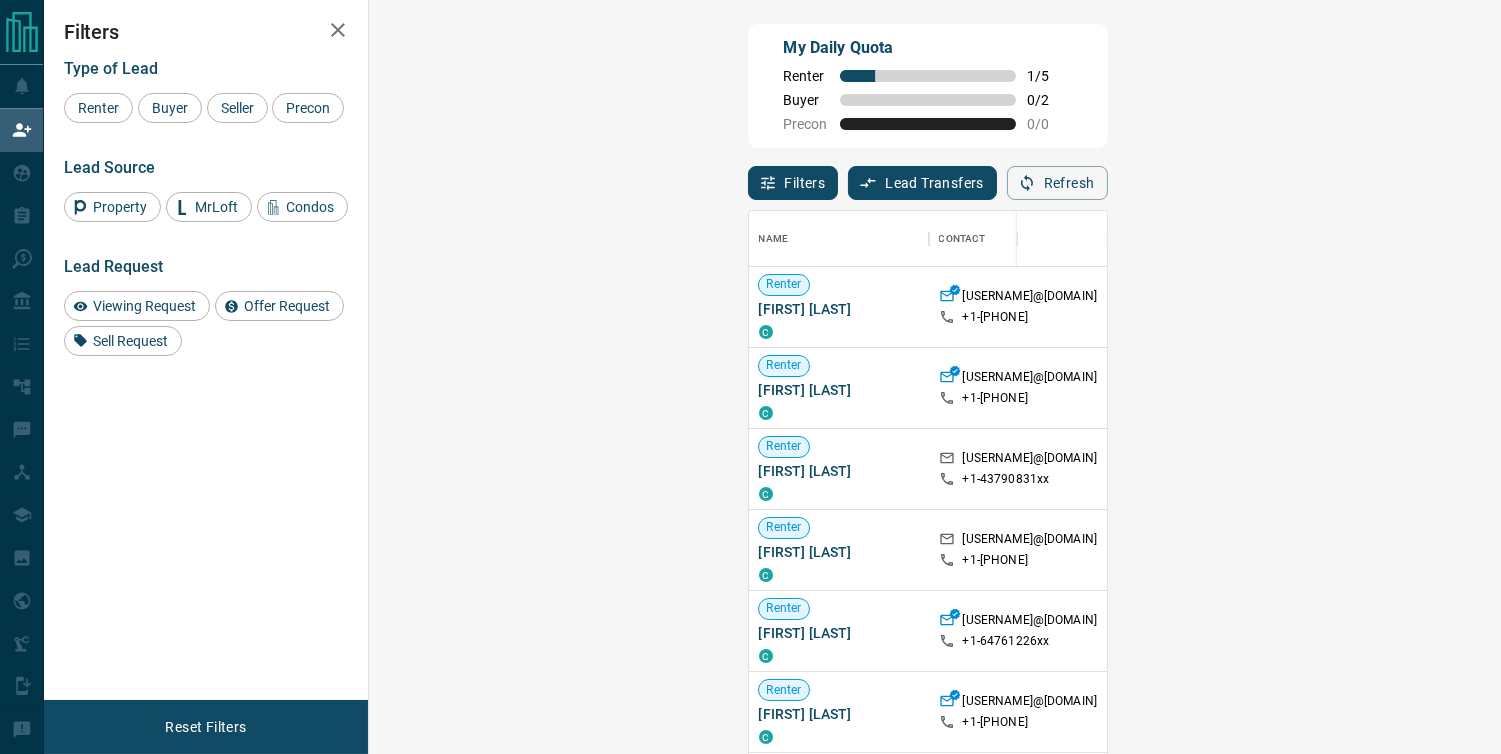 scroll, scrollTop: 17, scrollLeft: 17, axis: both 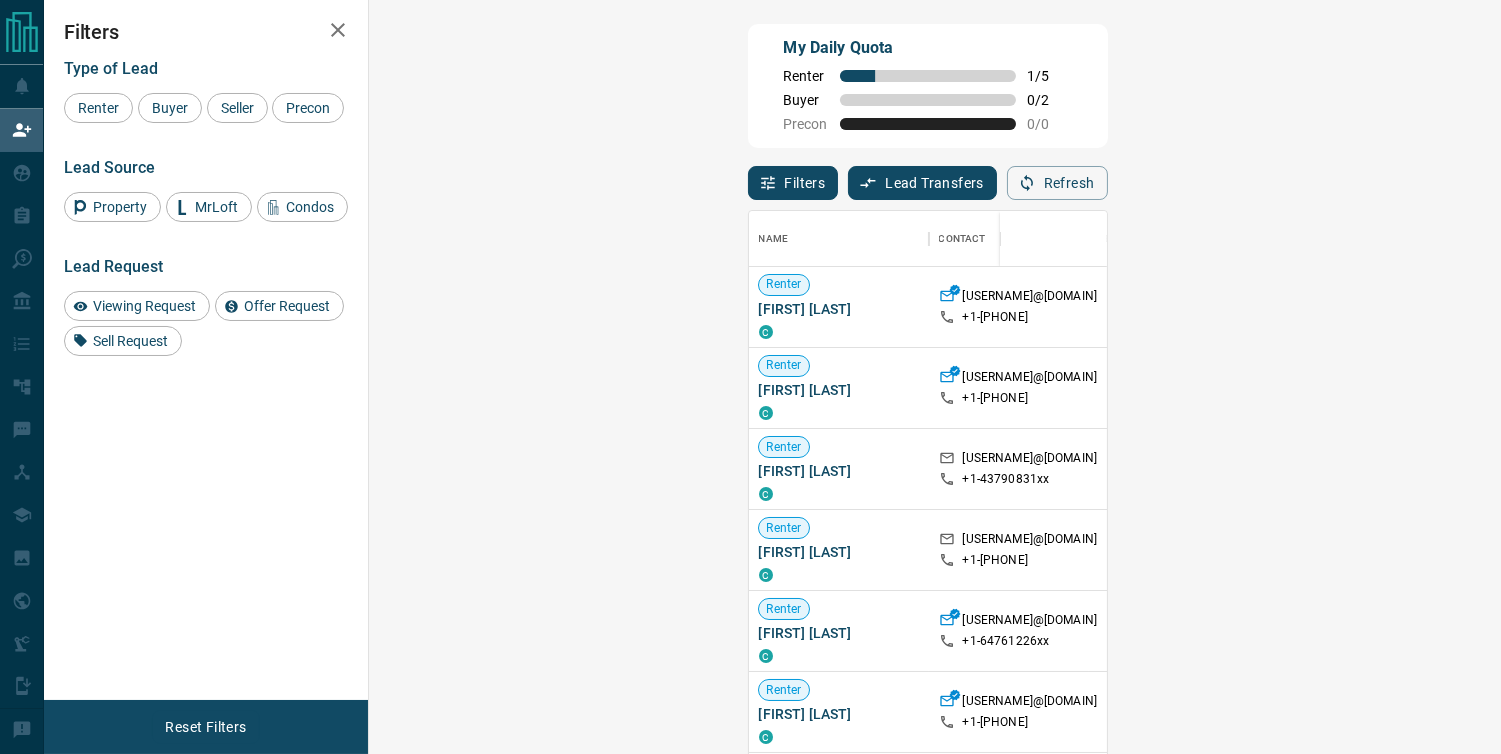click on "Claim" at bounding box center (1793, 307) 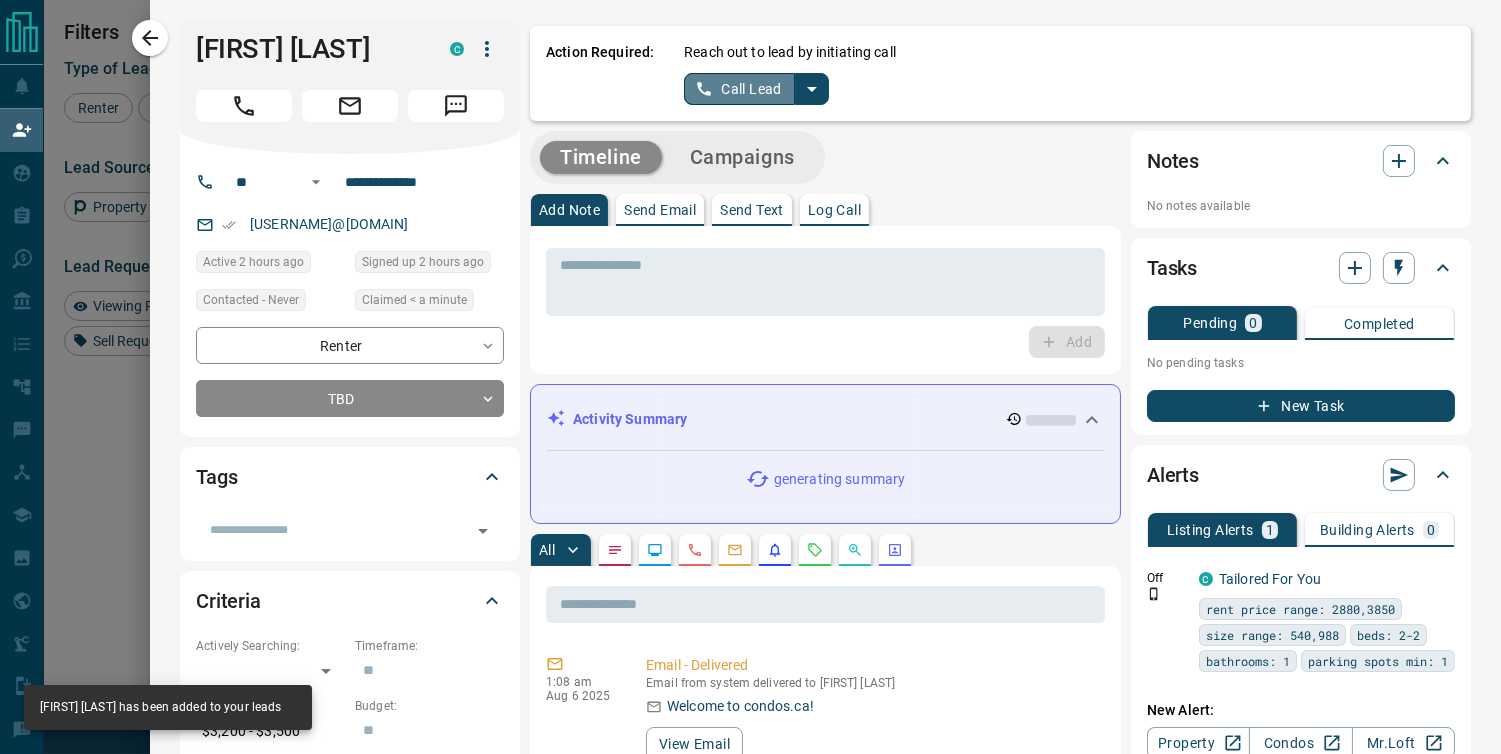 click on "Call Lead" at bounding box center (739, 89) 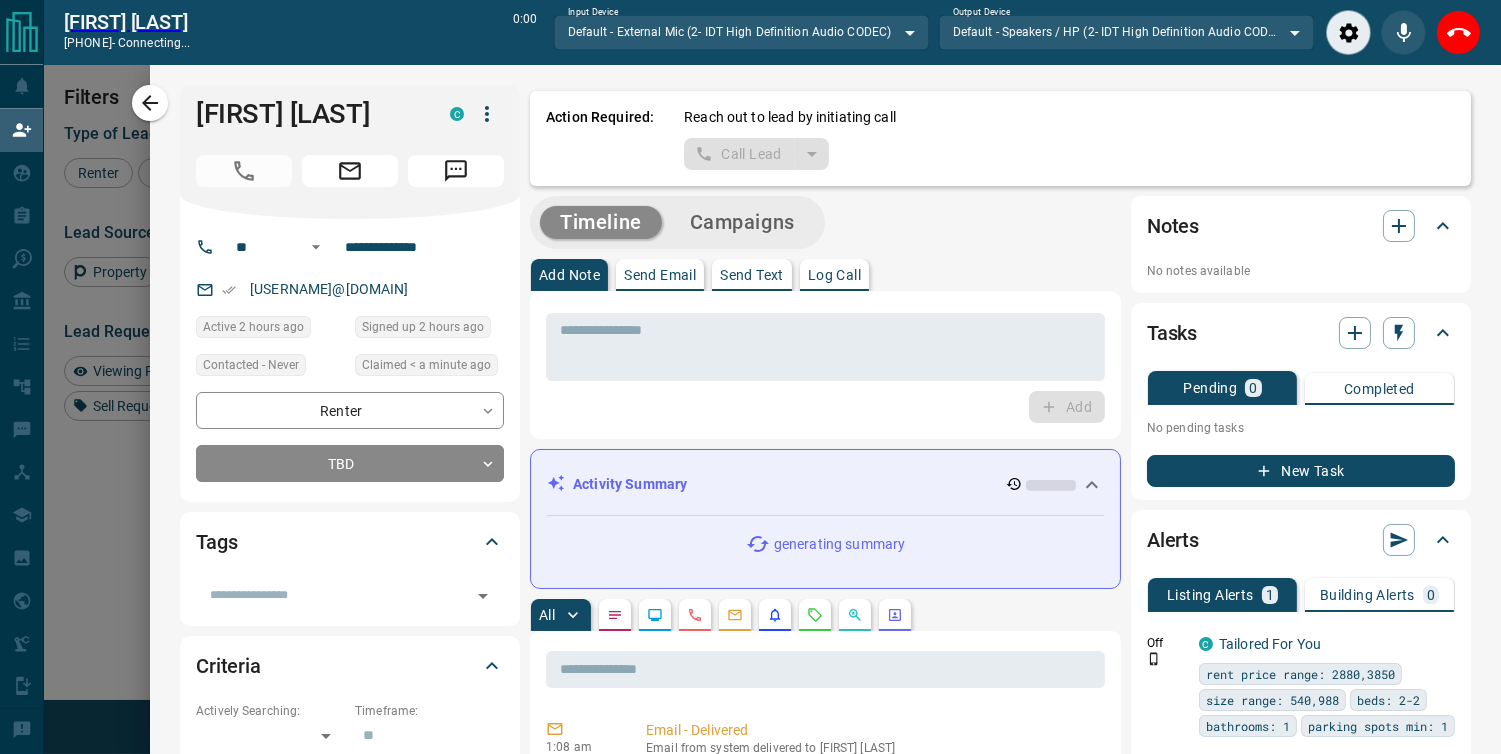 scroll, scrollTop: 504, scrollLeft: 1072, axis: both 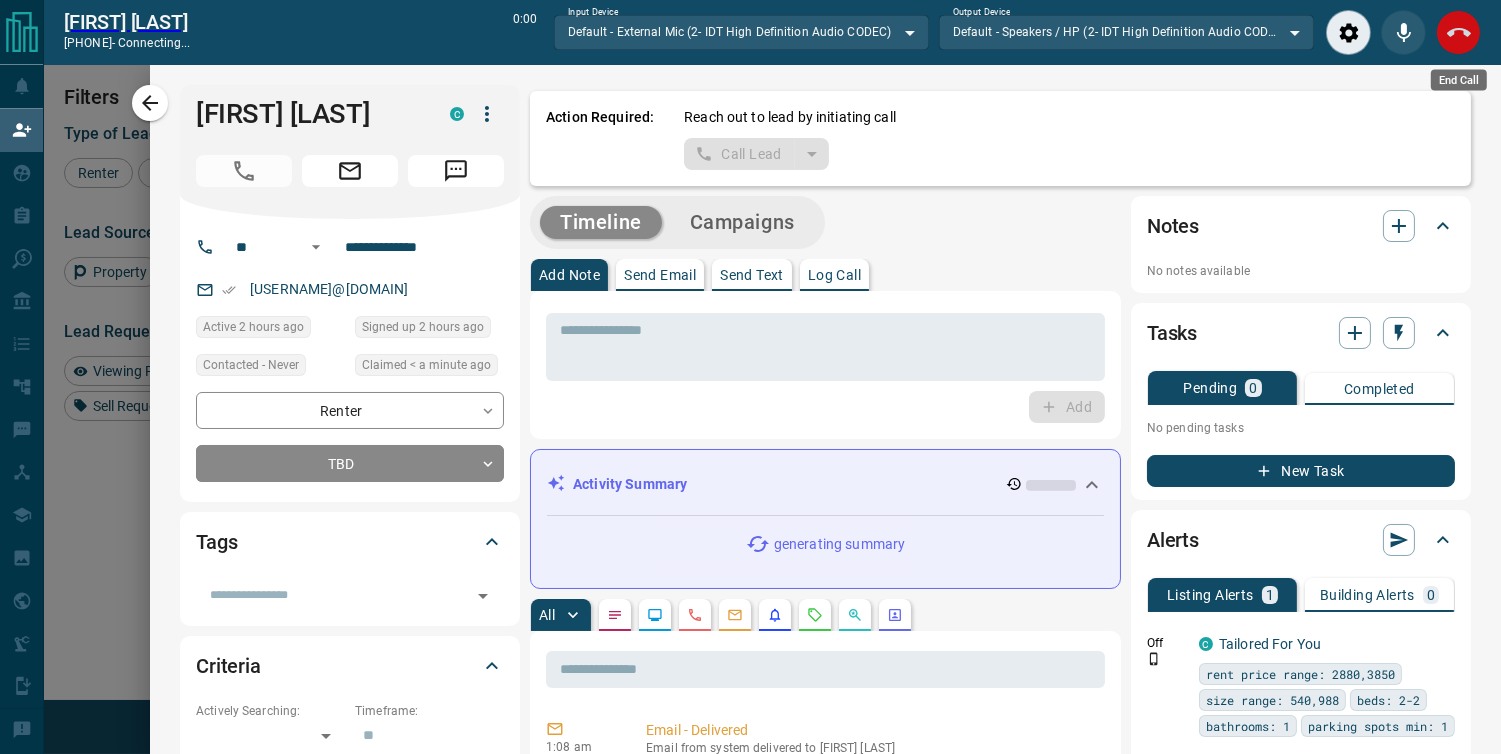 click 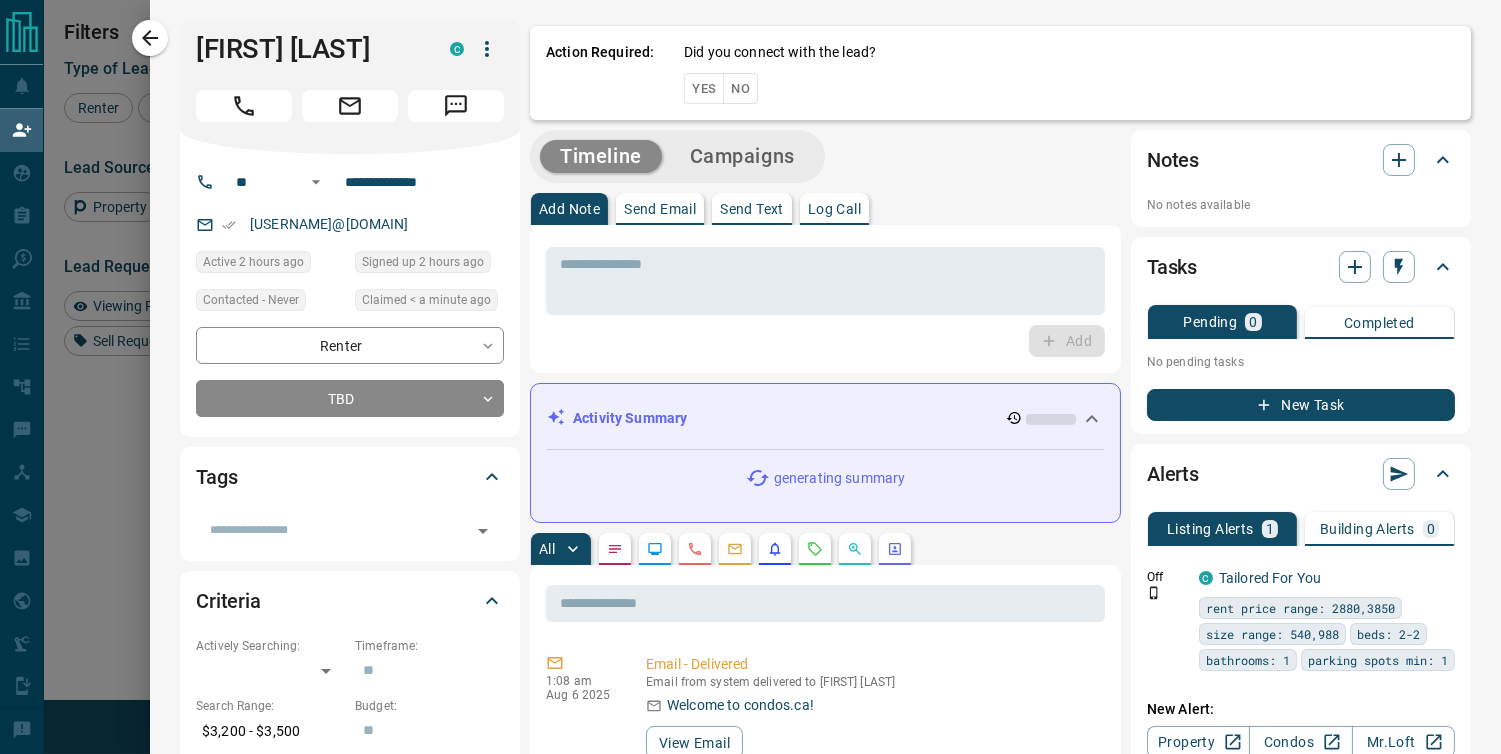 scroll, scrollTop: 17, scrollLeft: 17, axis: both 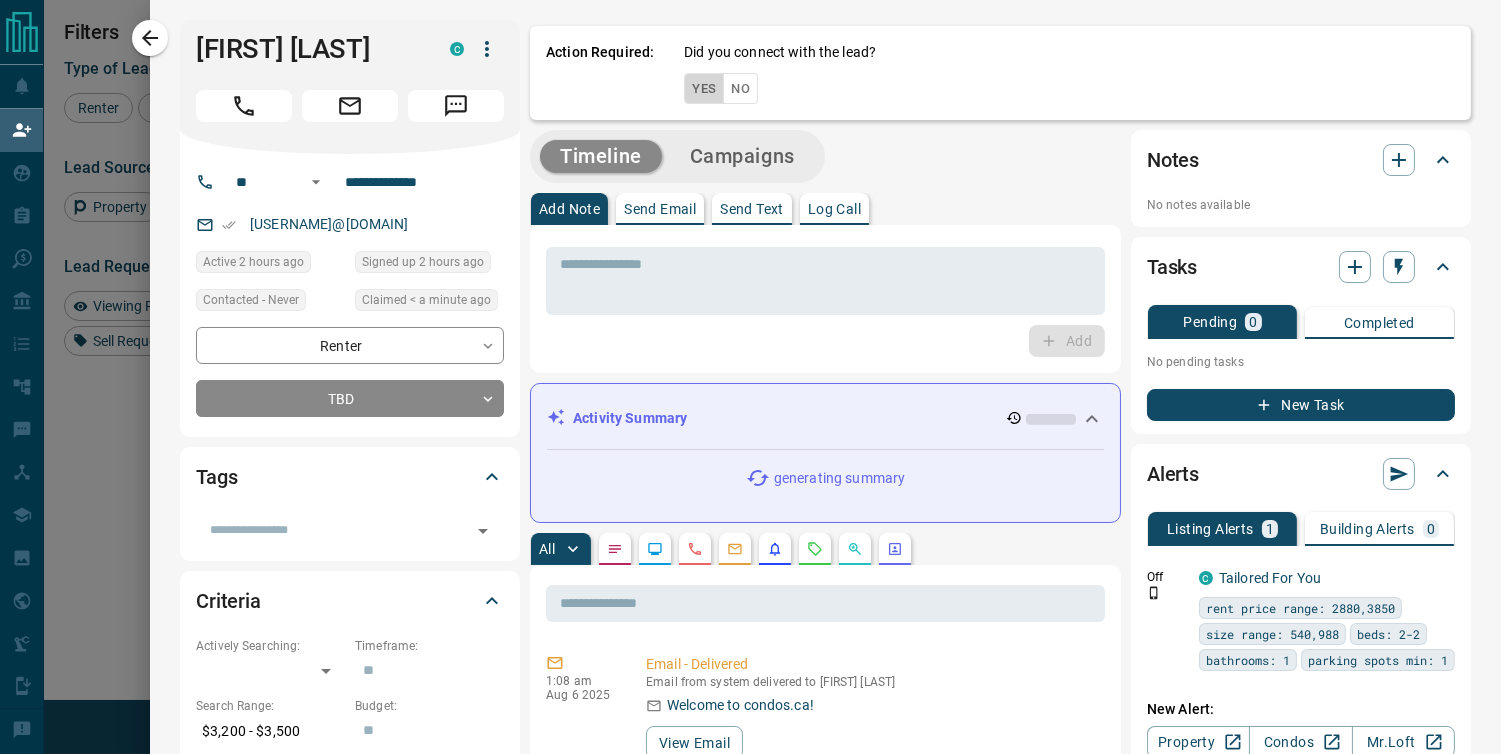 click on "Yes" at bounding box center (704, 88) 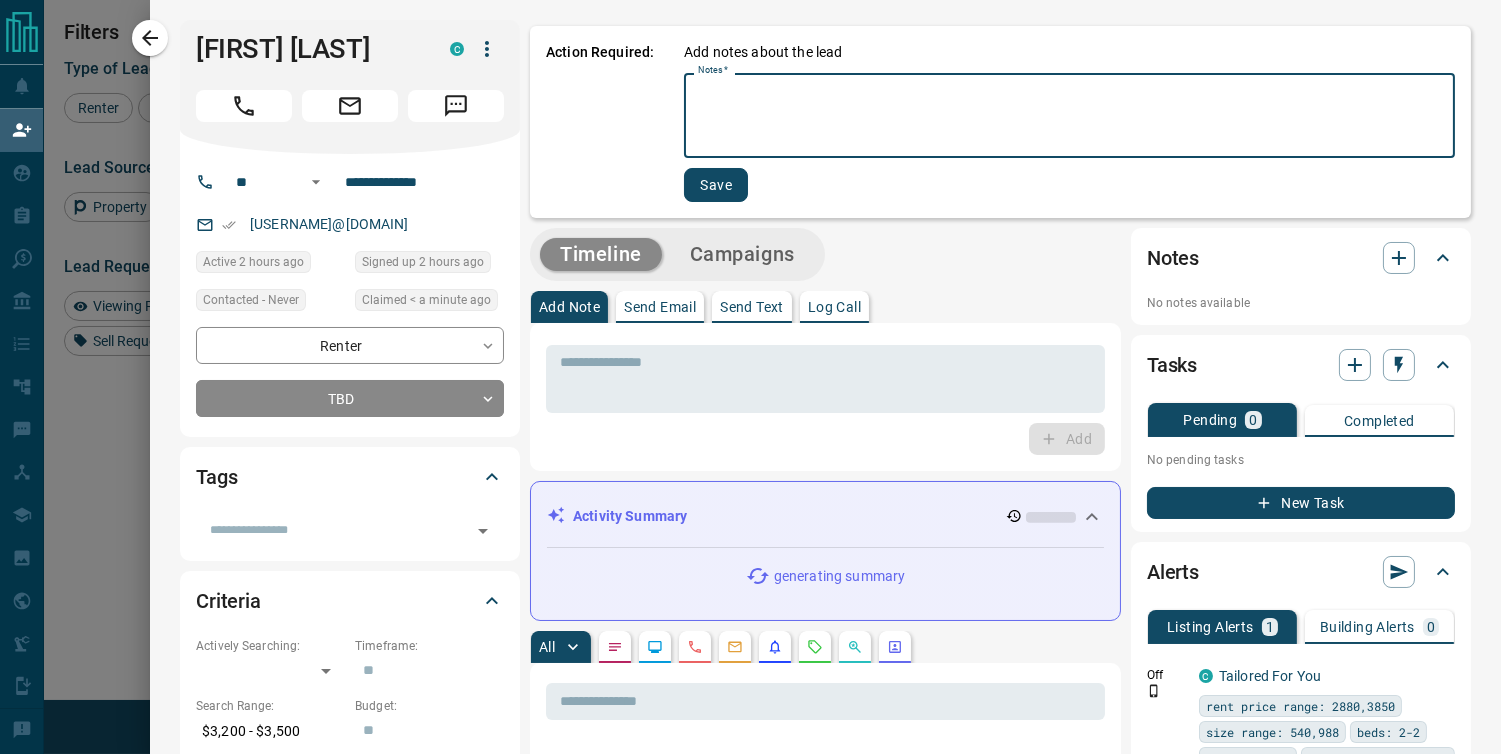 paste on "**********" 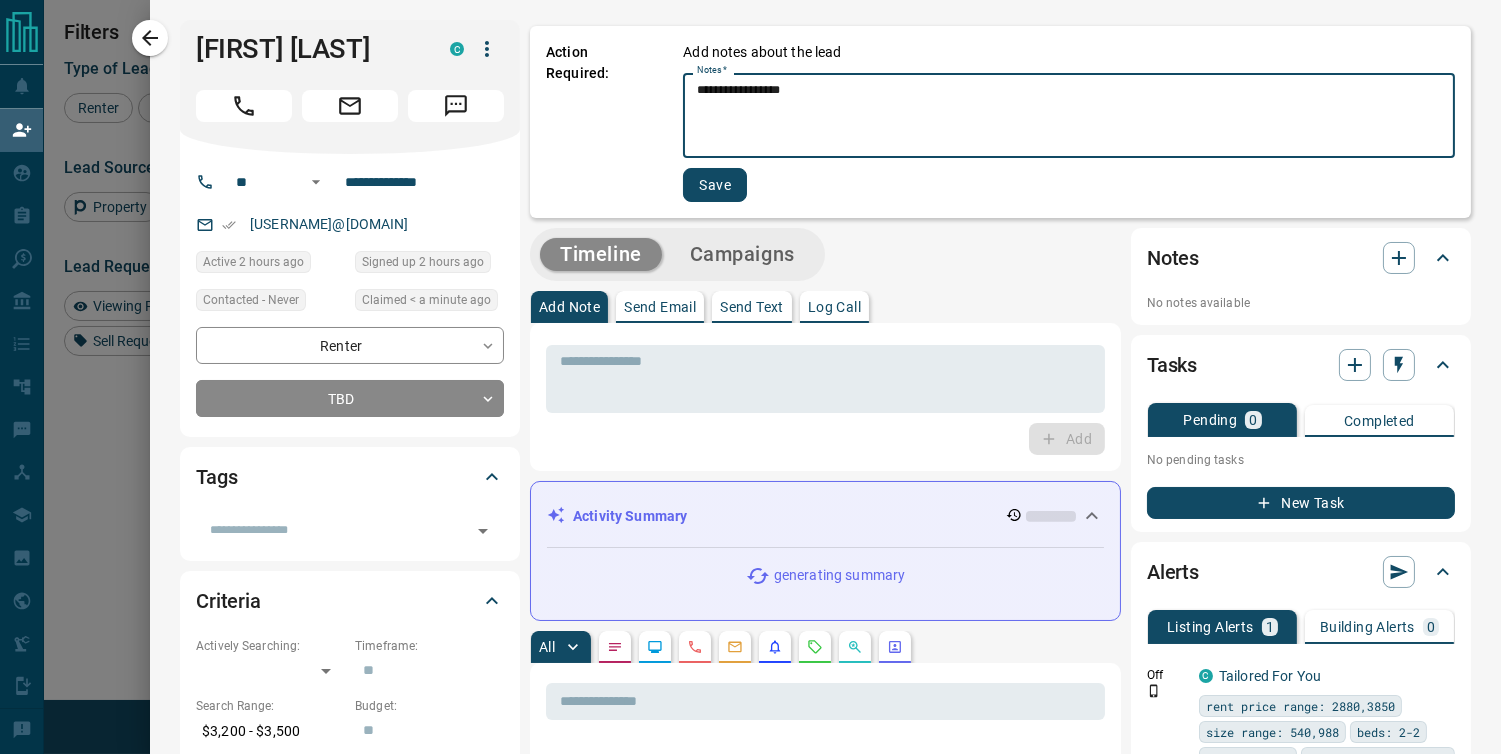 type on "**********" 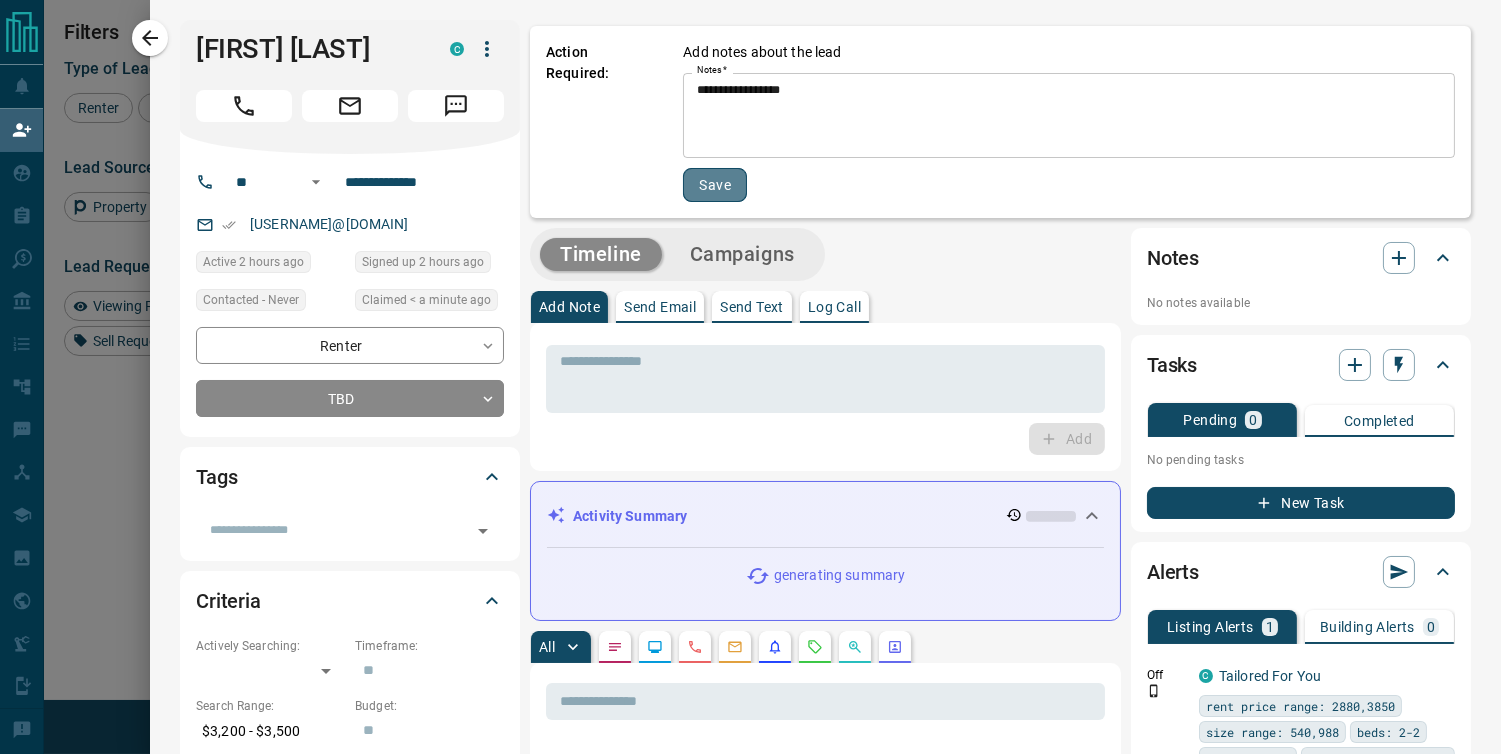 click on "Save" at bounding box center (715, 185) 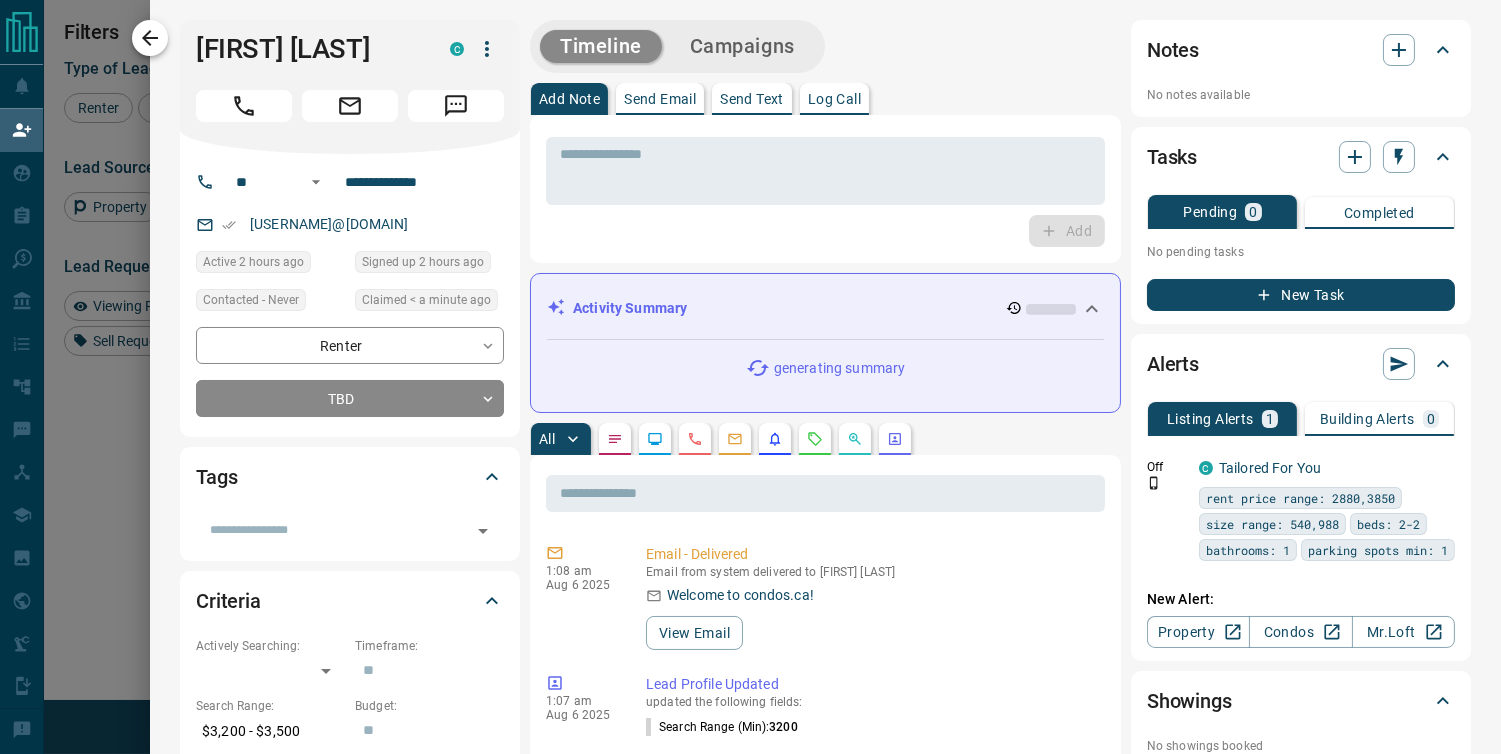 click 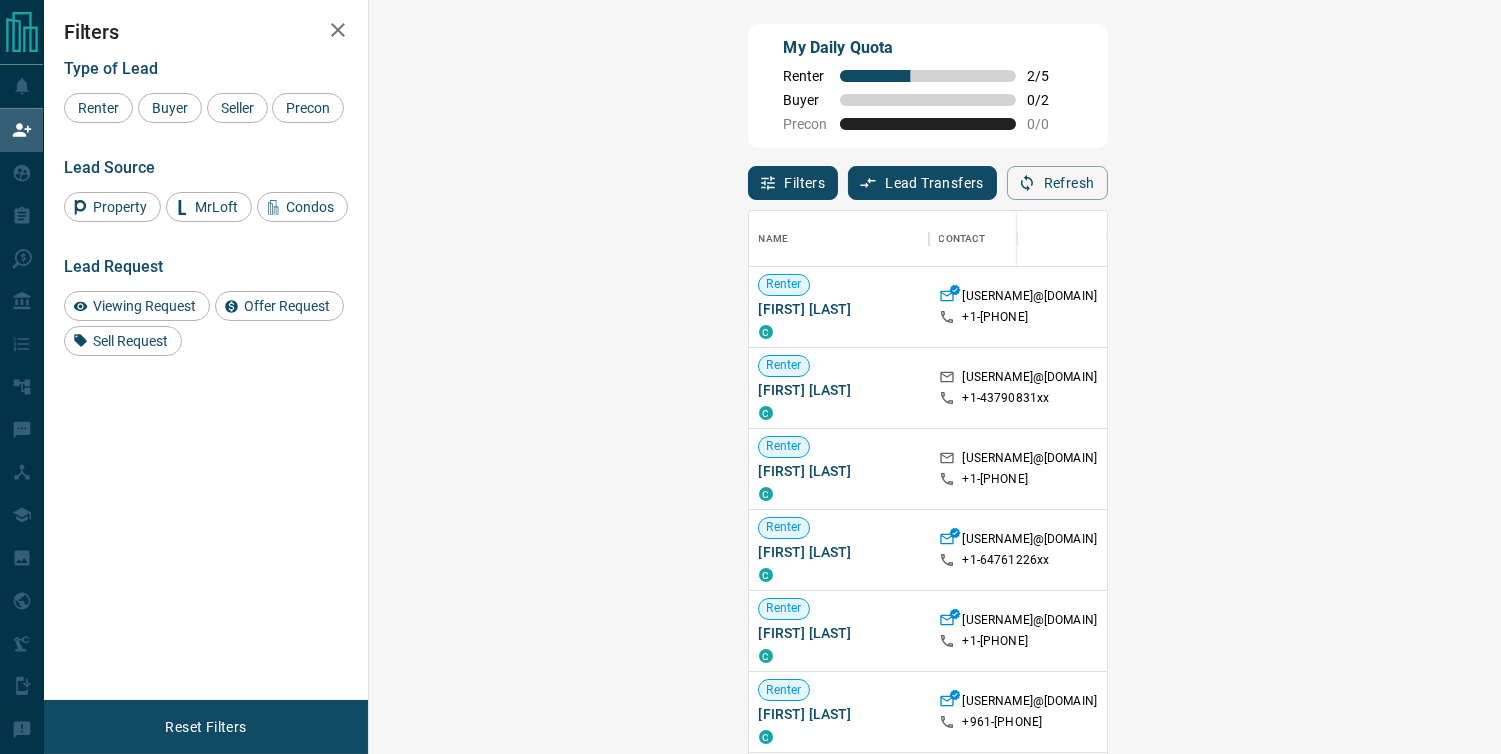 scroll, scrollTop: 17, scrollLeft: 17, axis: both 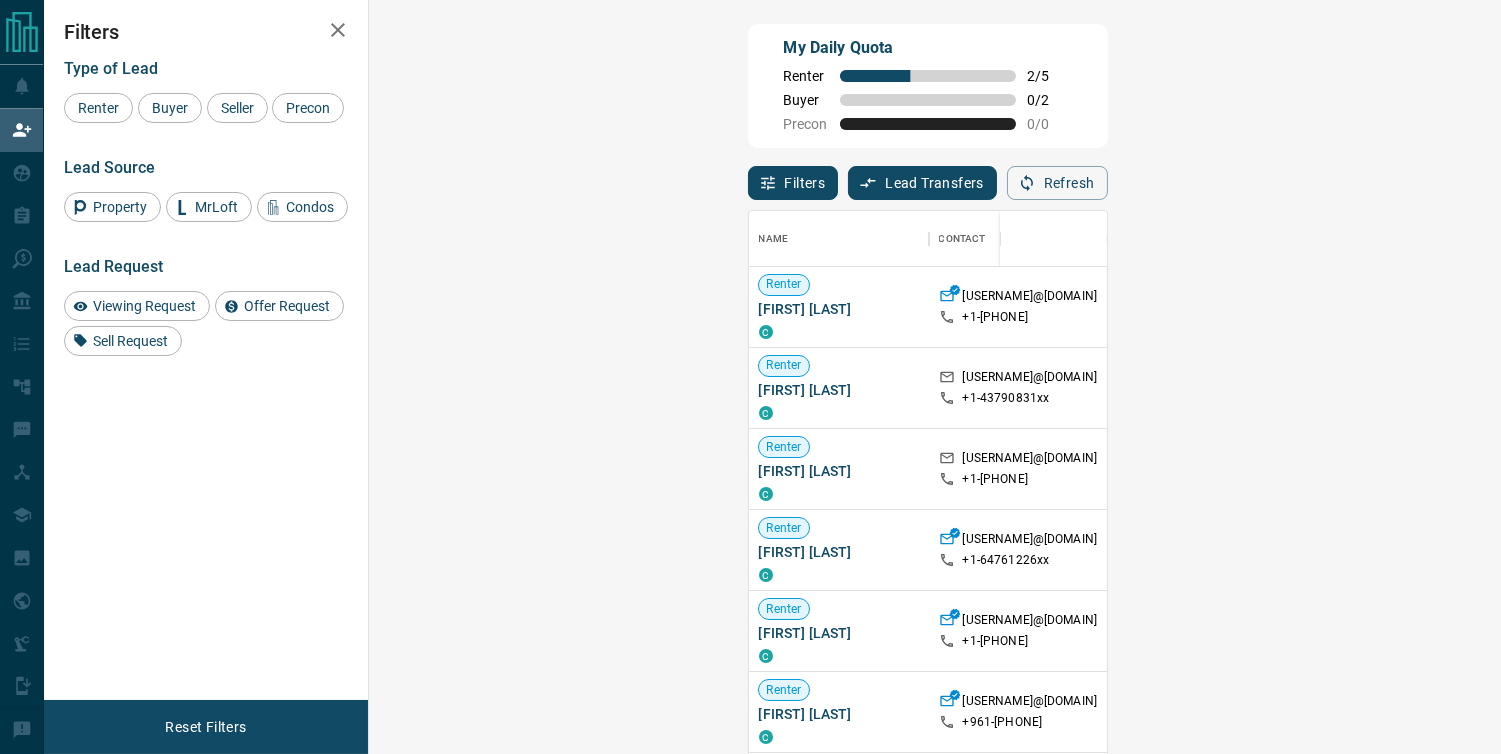 click on "Claim" at bounding box center [1793, 631] 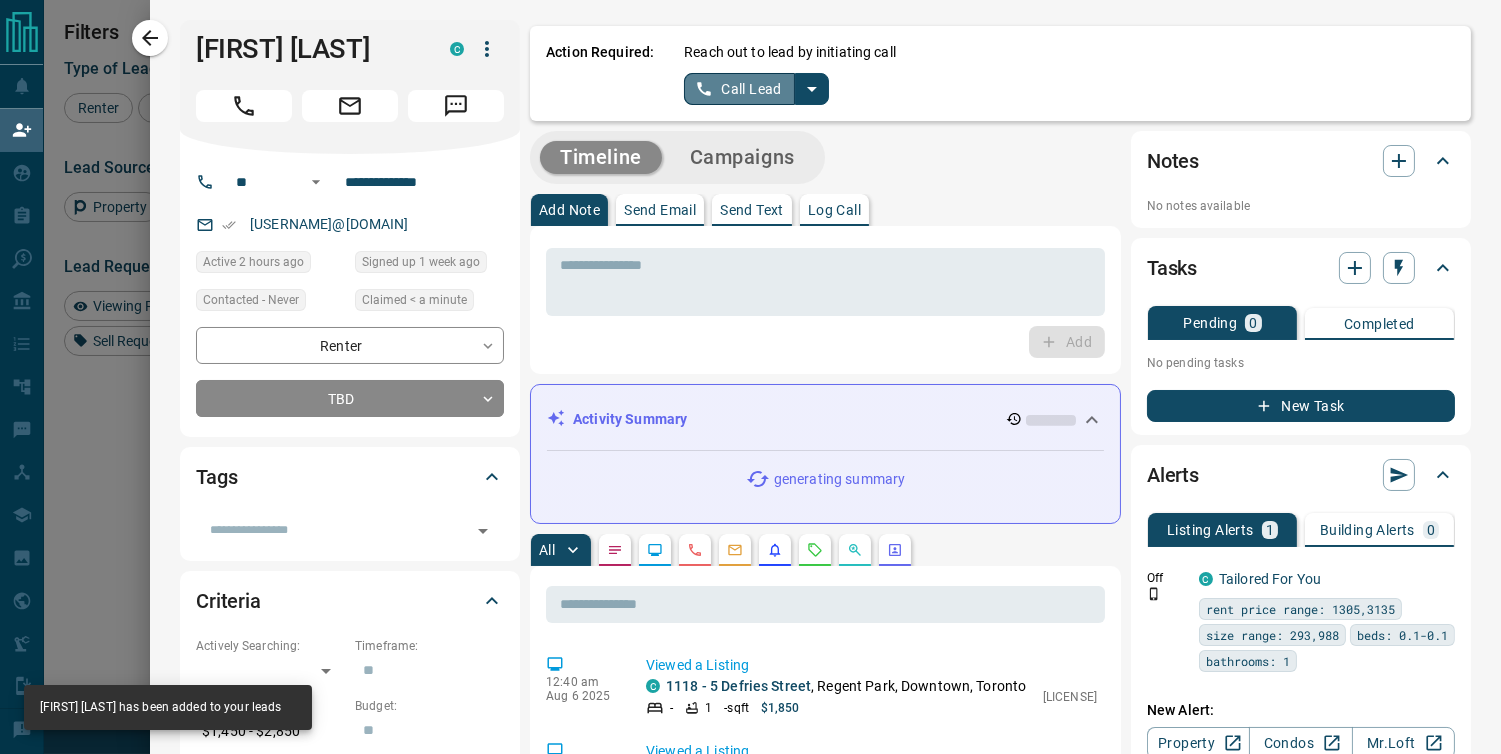 click on "Call Lead" at bounding box center [739, 89] 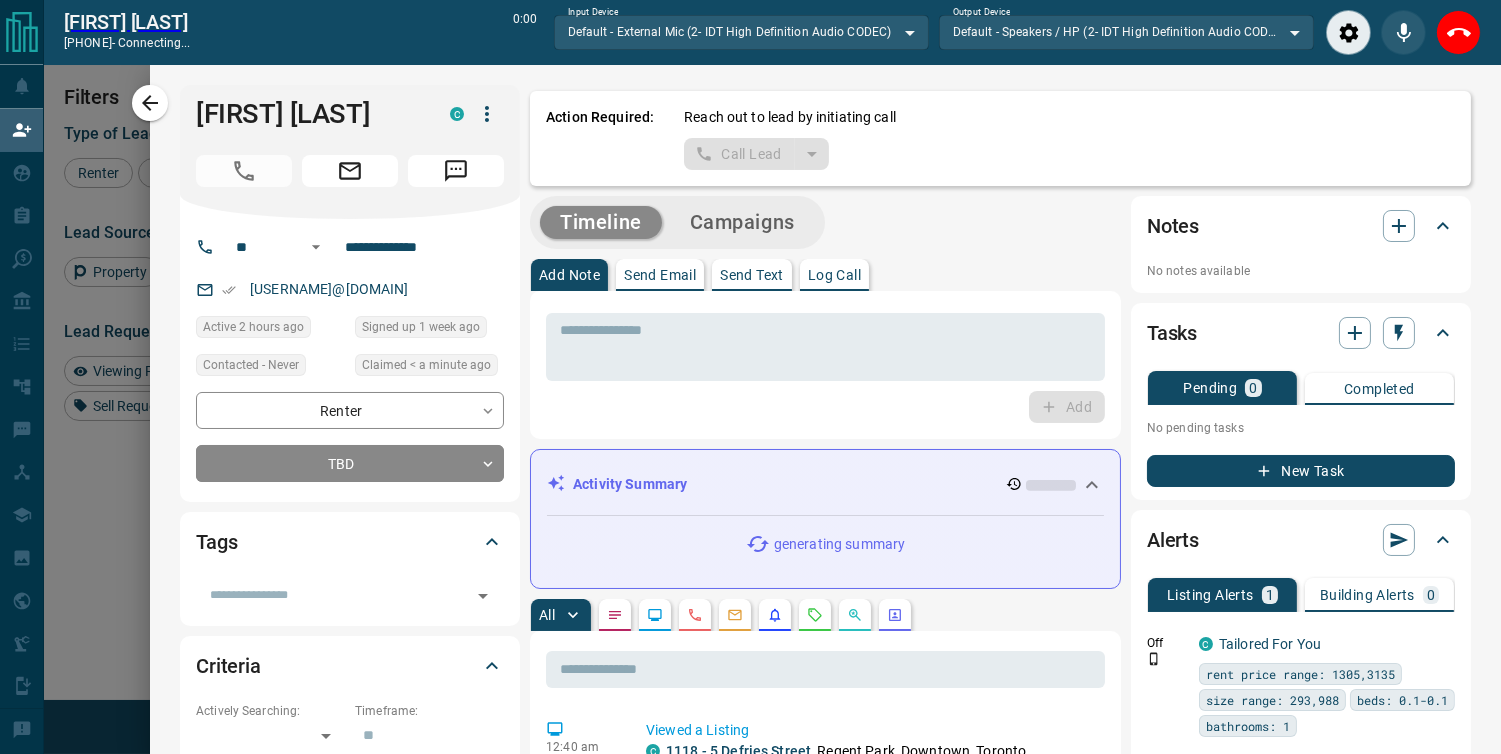 scroll, scrollTop: 504, scrollLeft: 1072, axis: both 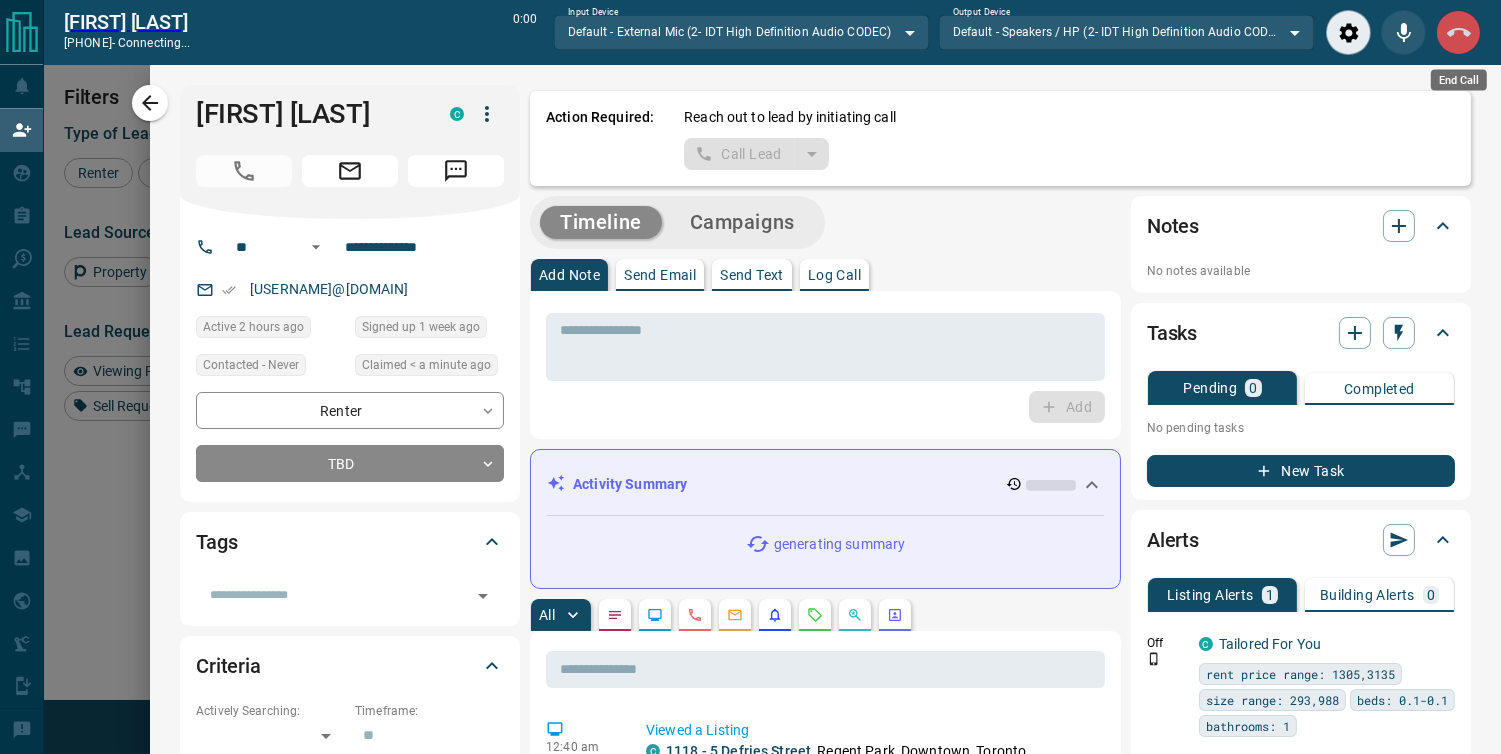 click 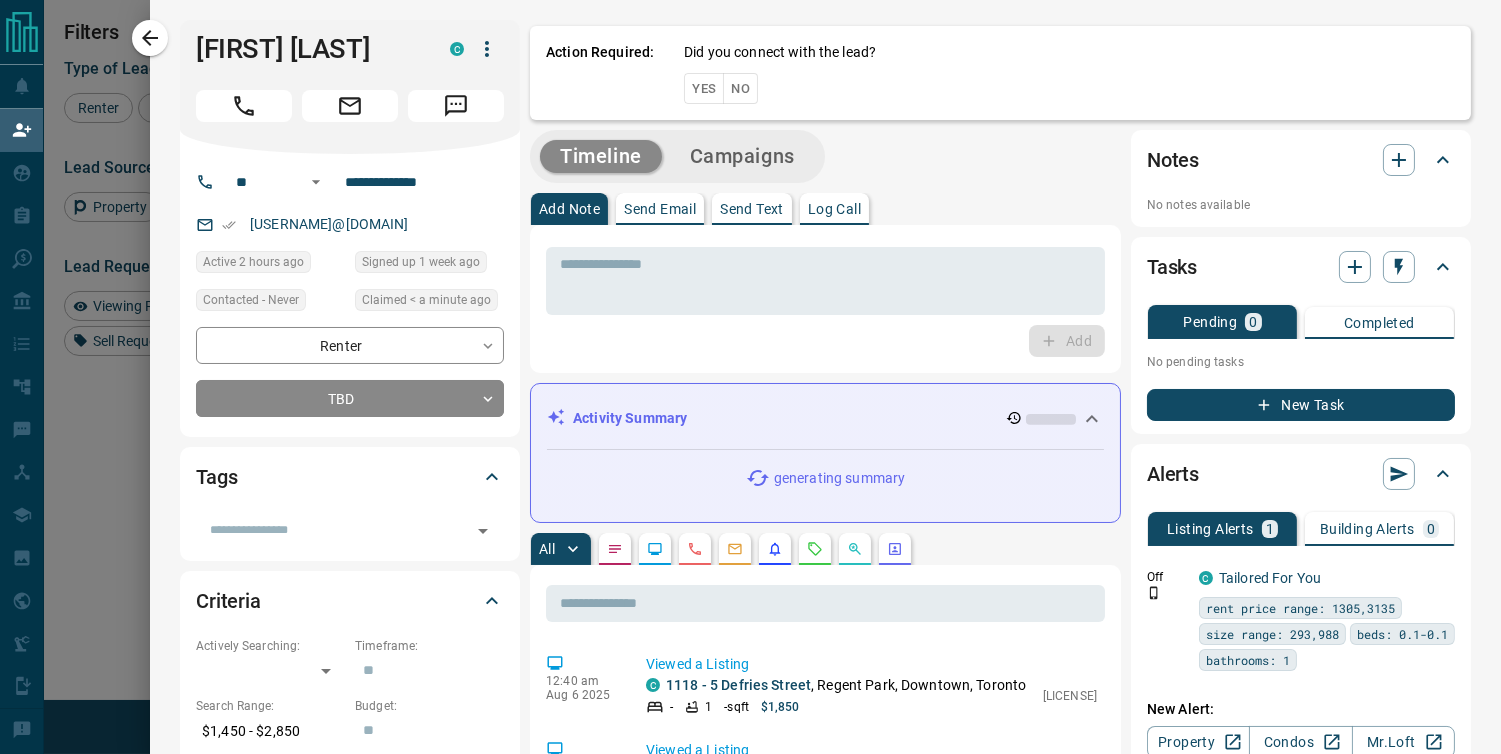 scroll, scrollTop: 17, scrollLeft: 17, axis: both 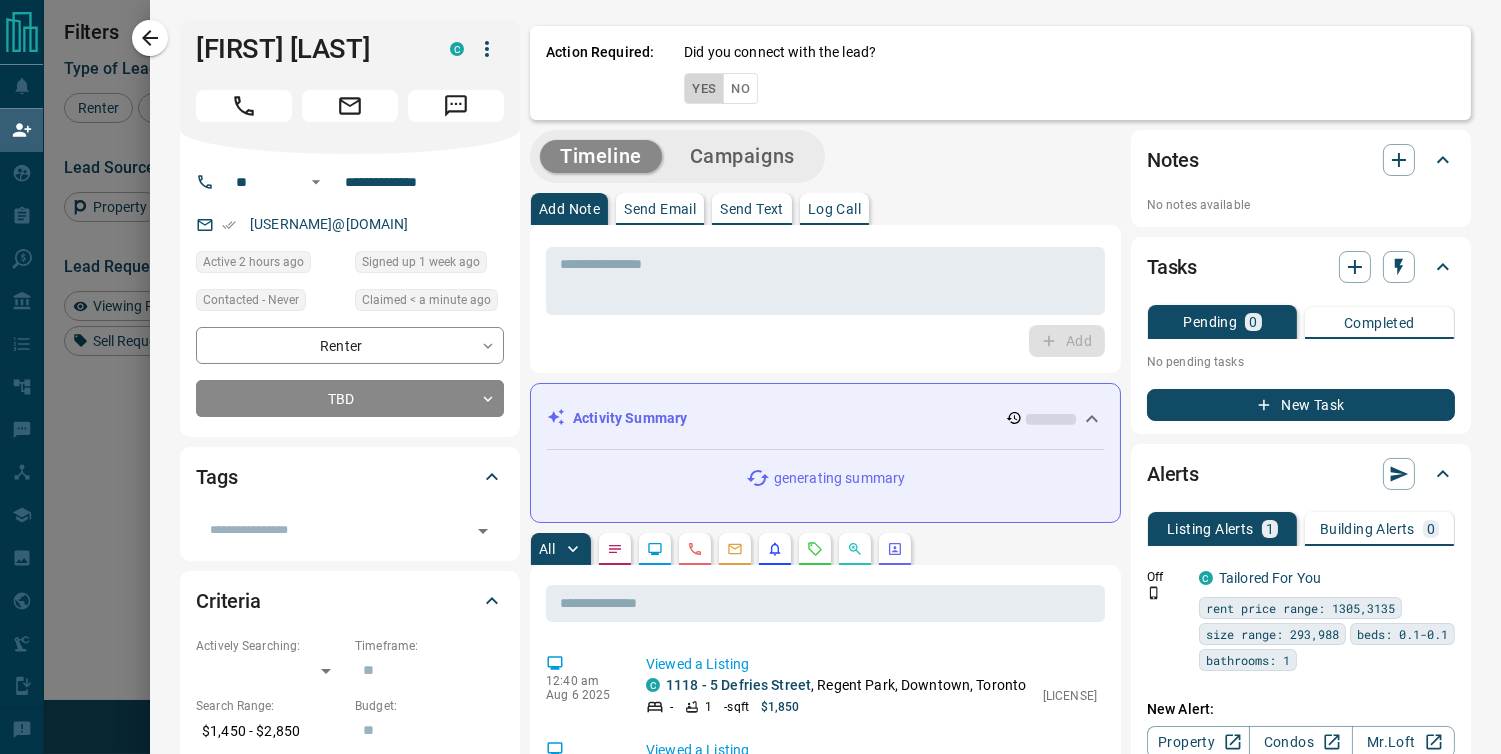 click on "Yes" at bounding box center [704, 88] 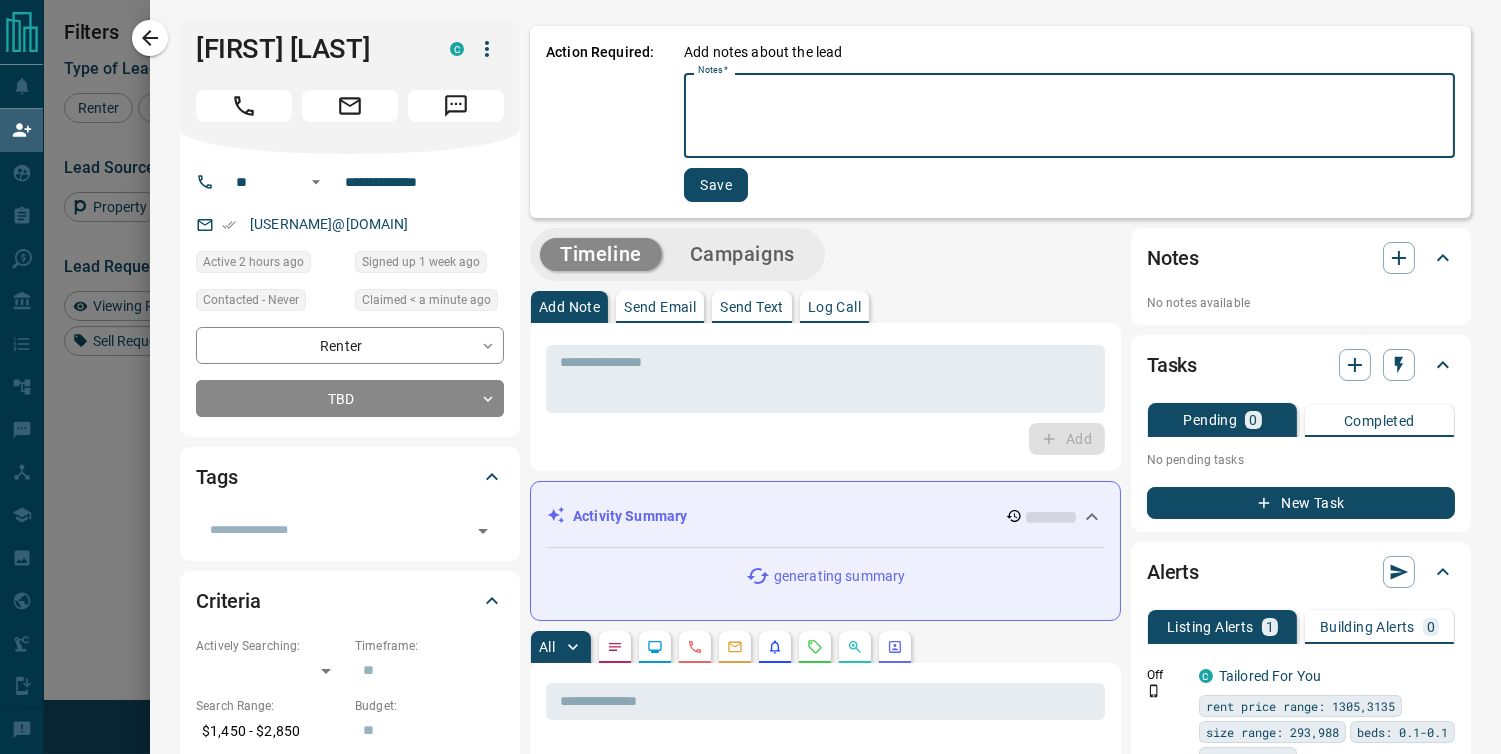 paste on "**********" 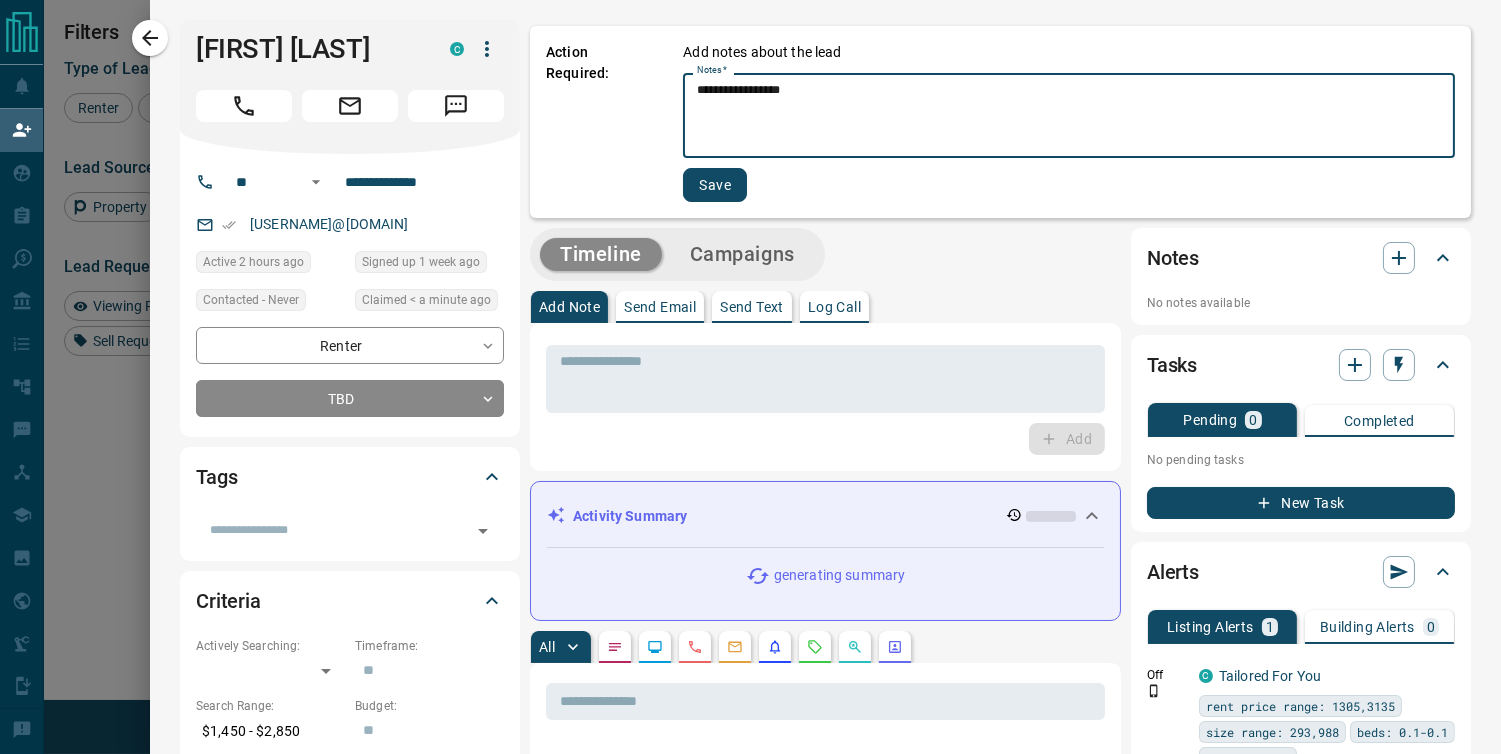 type on "**********" 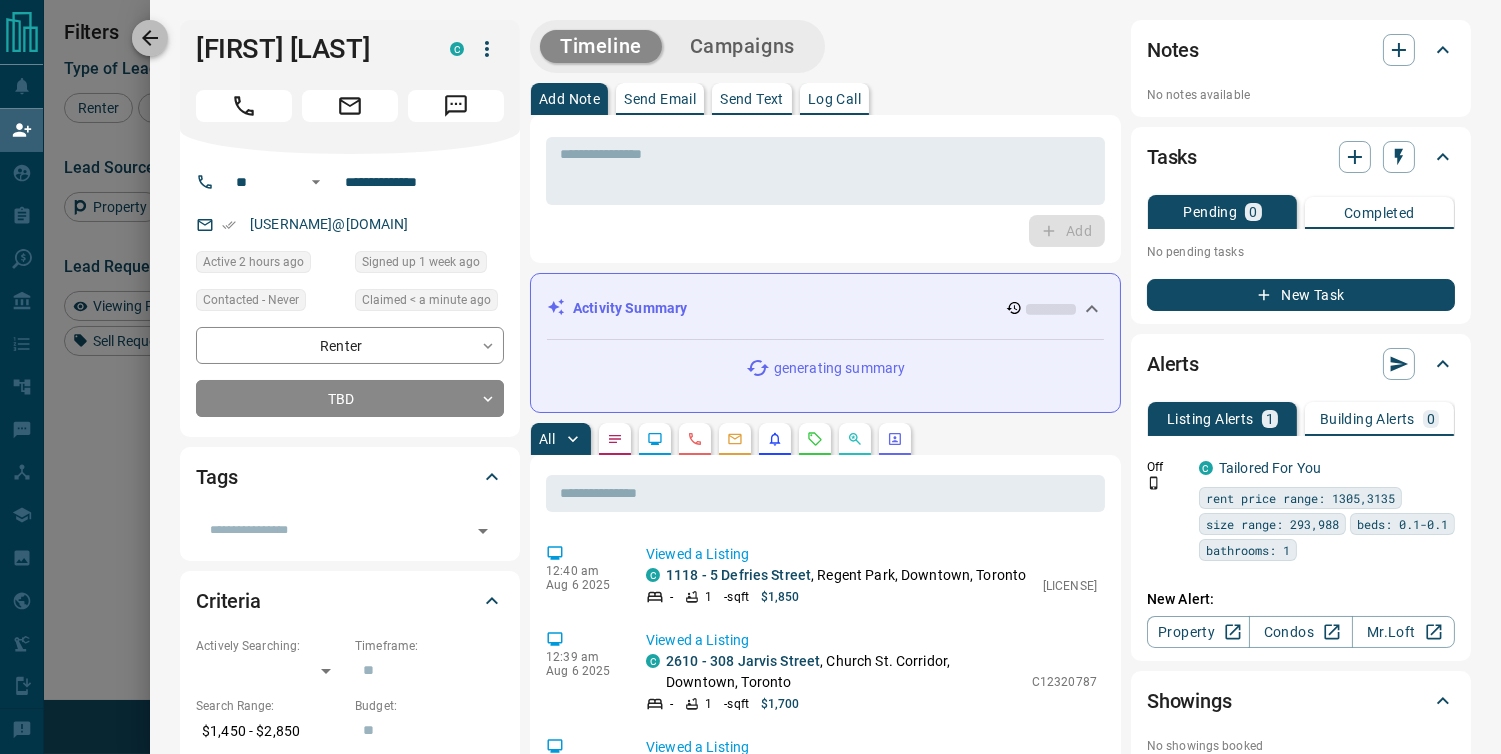 click 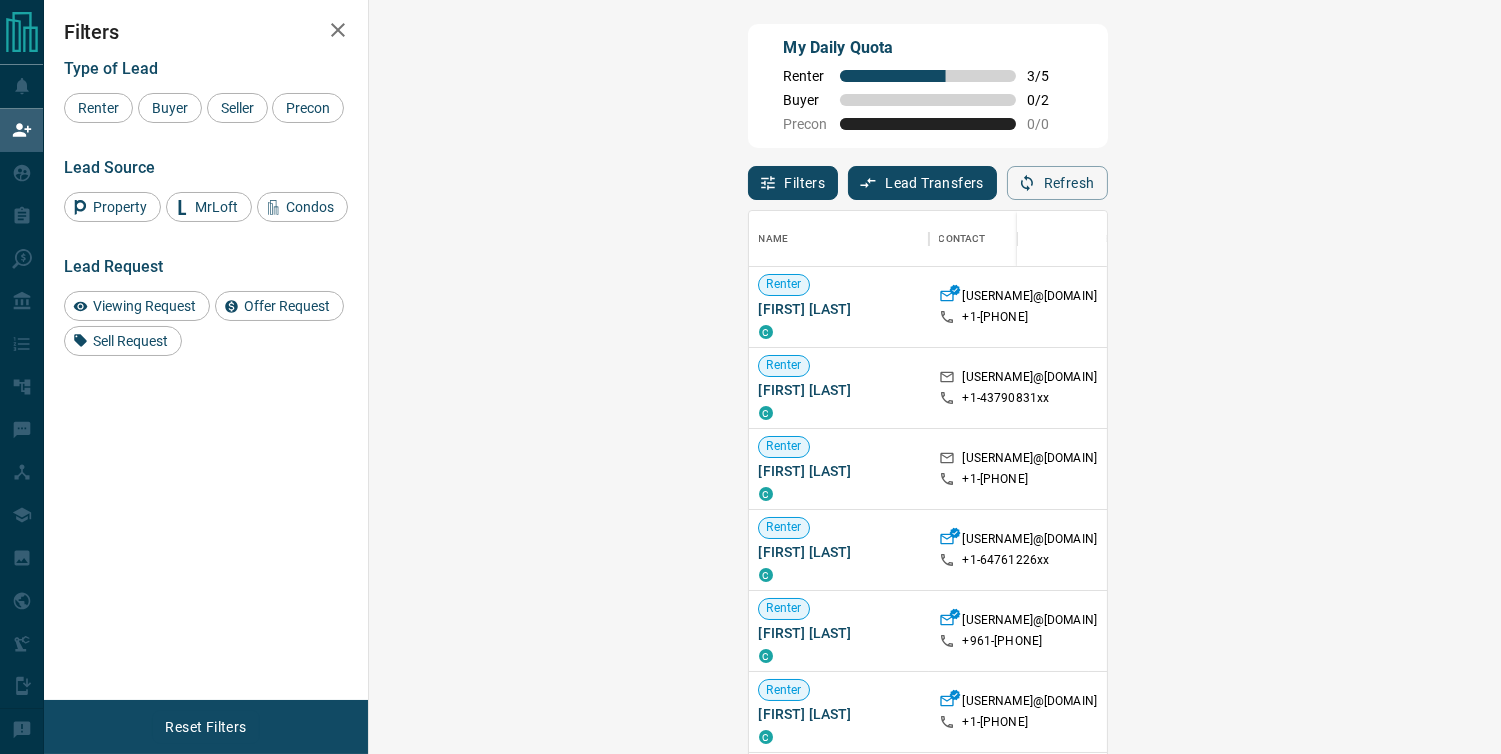 scroll, scrollTop: 17, scrollLeft: 17, axis: both 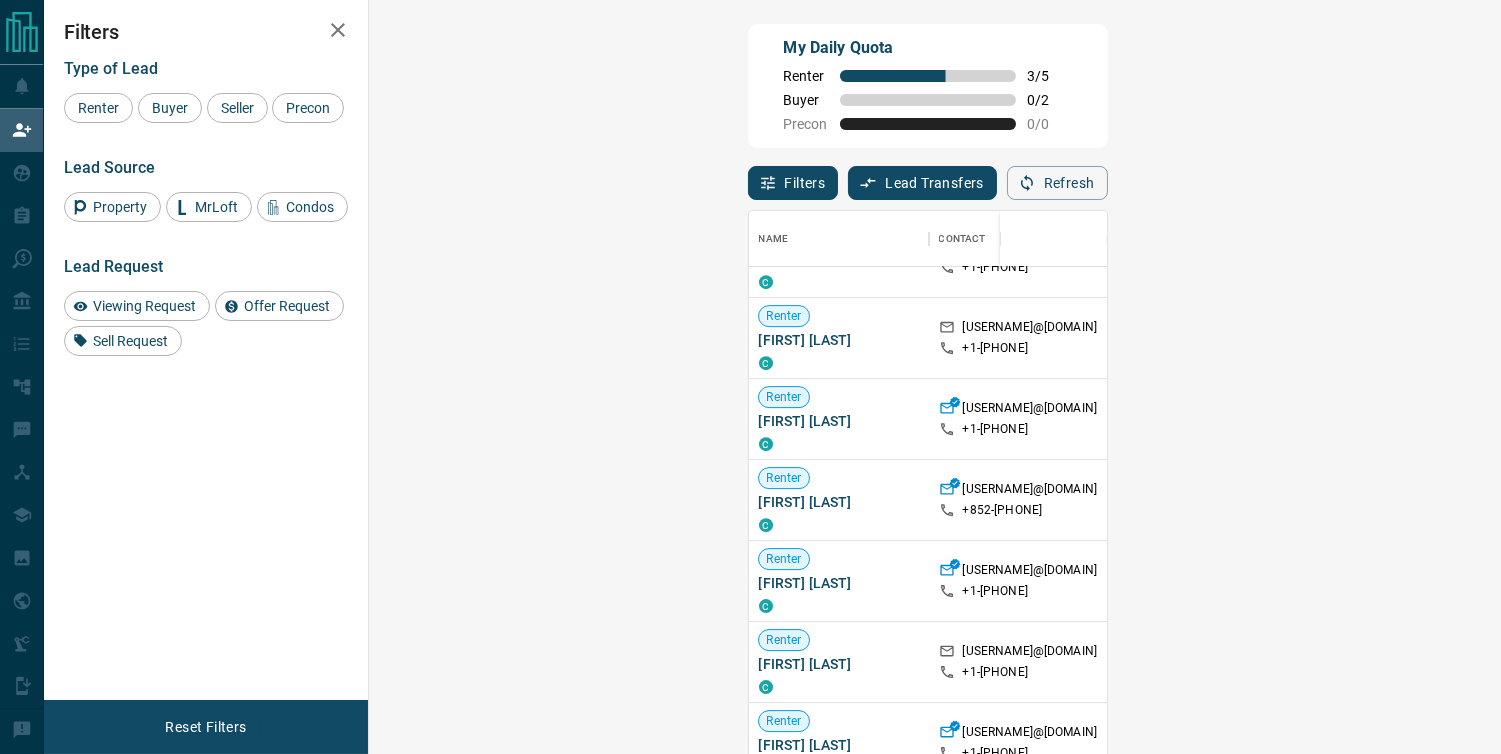 click on "Claim" at bounding box center [1793, 419] 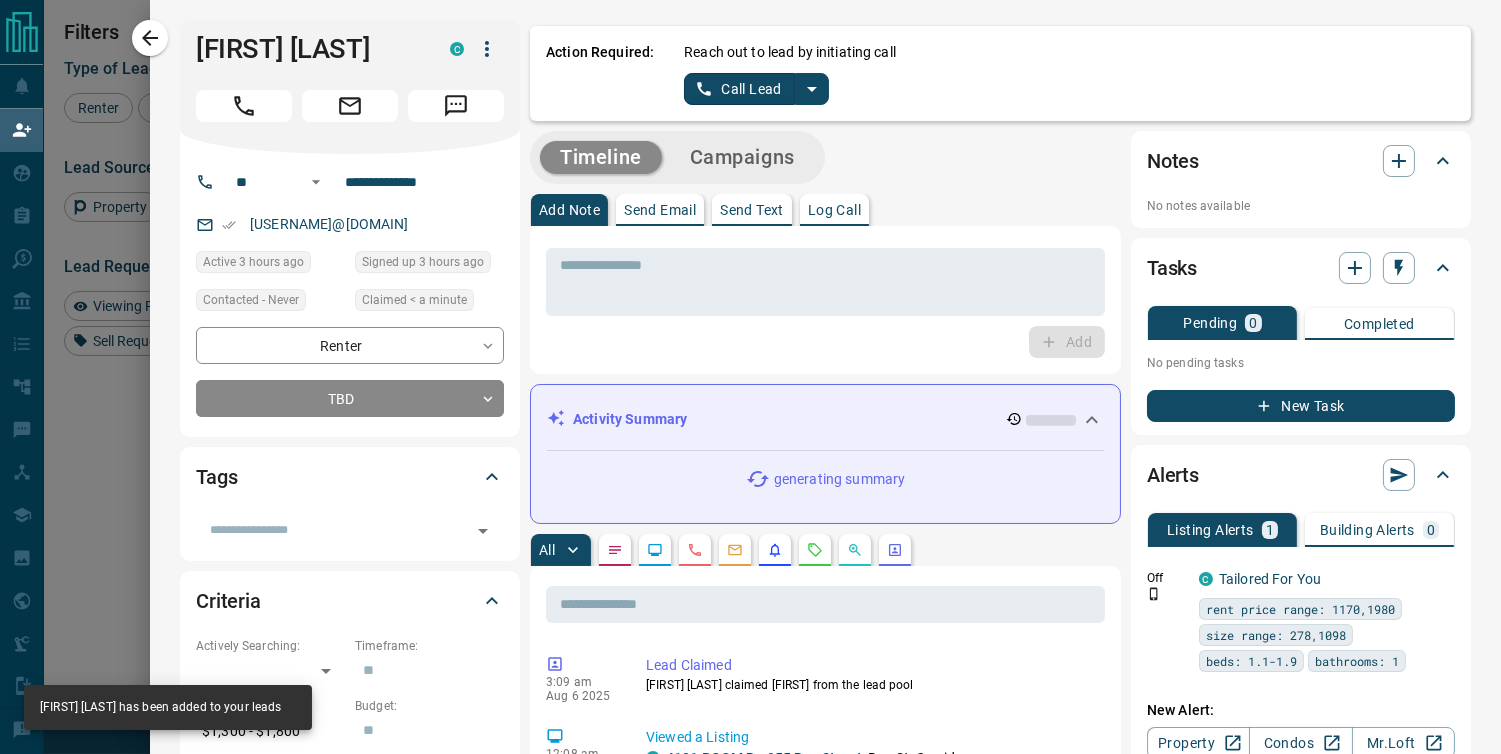 click on "Call Lead" at bounding box center [739, 89] 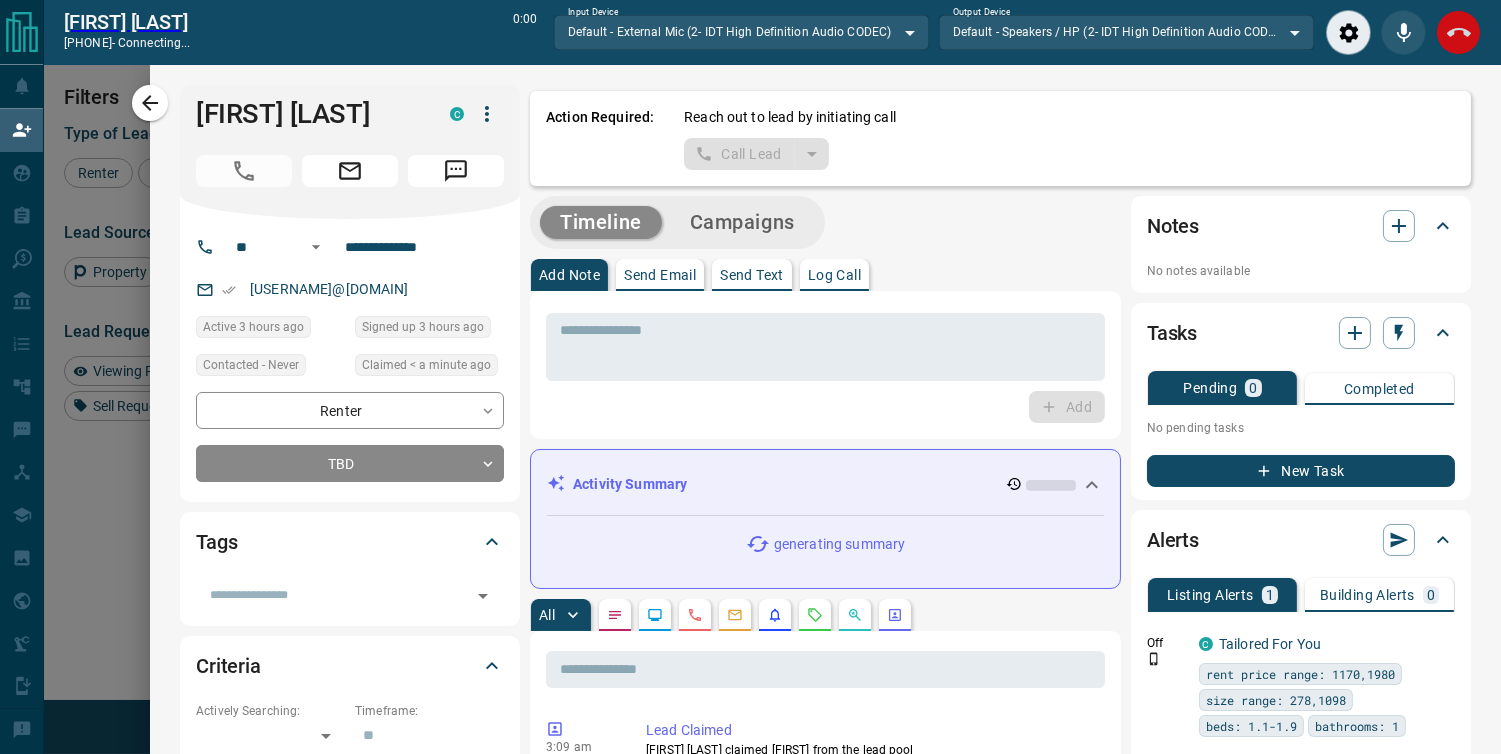 scroll, scrollTop: 504, scrollLeft: 1072, axis: both 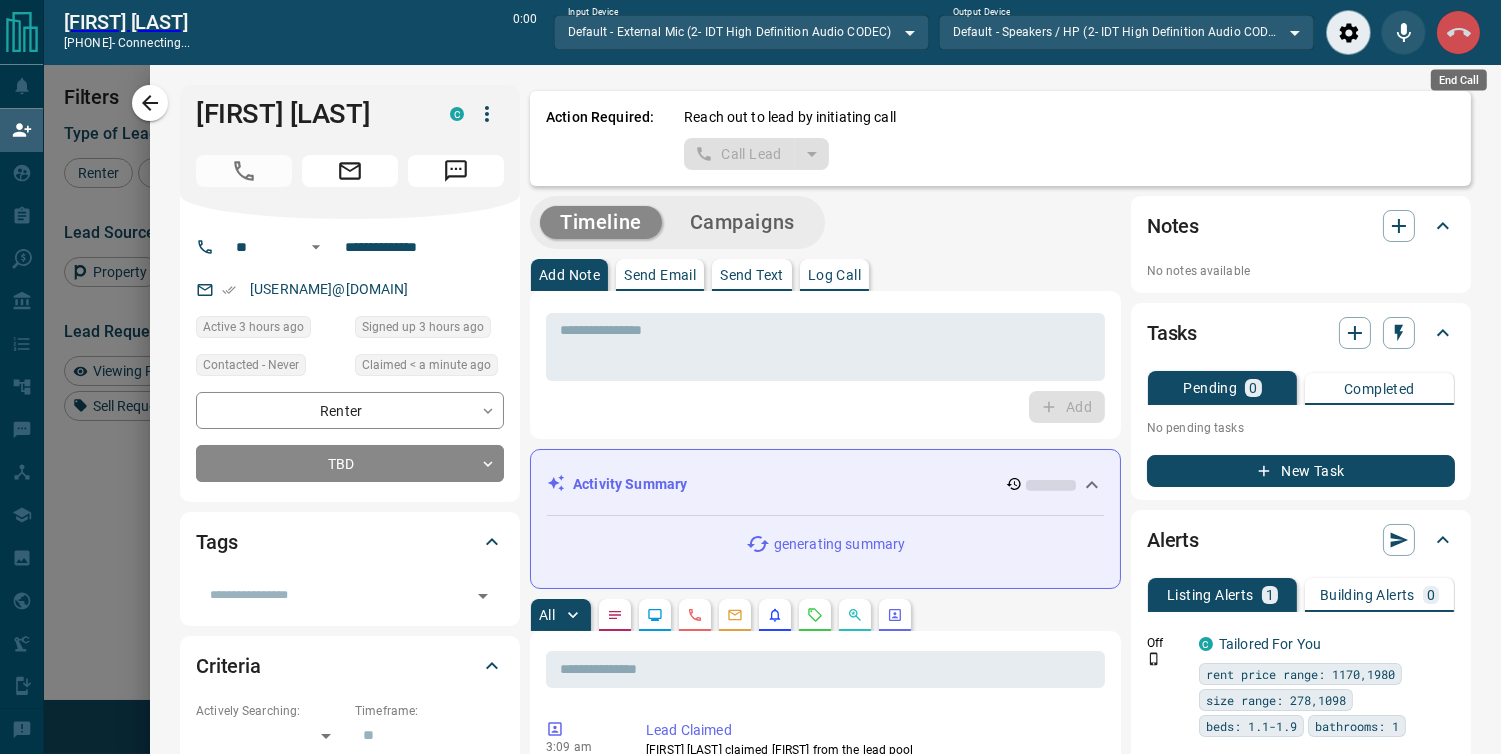 click 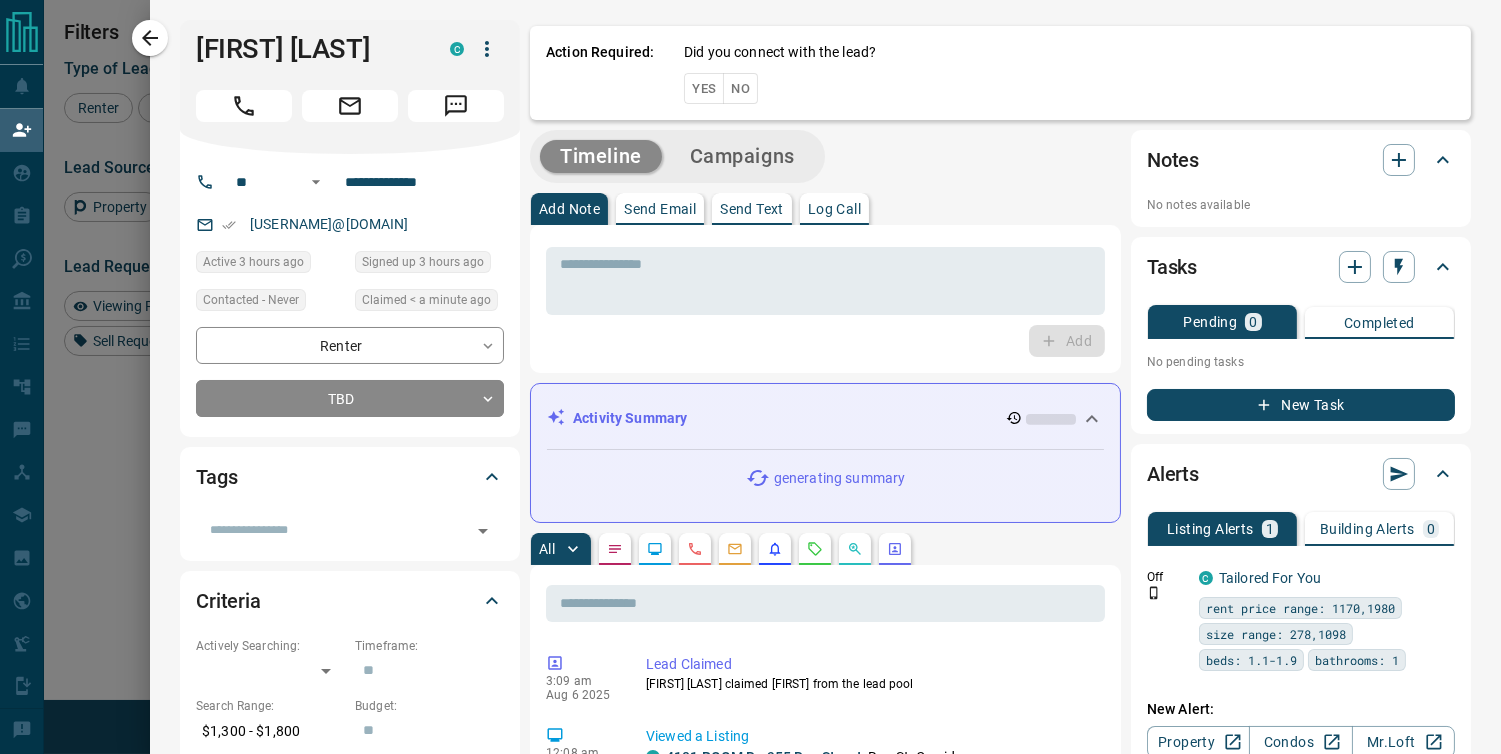 scroll, scrollTop: 17, scrollLeft: 17, axis: both 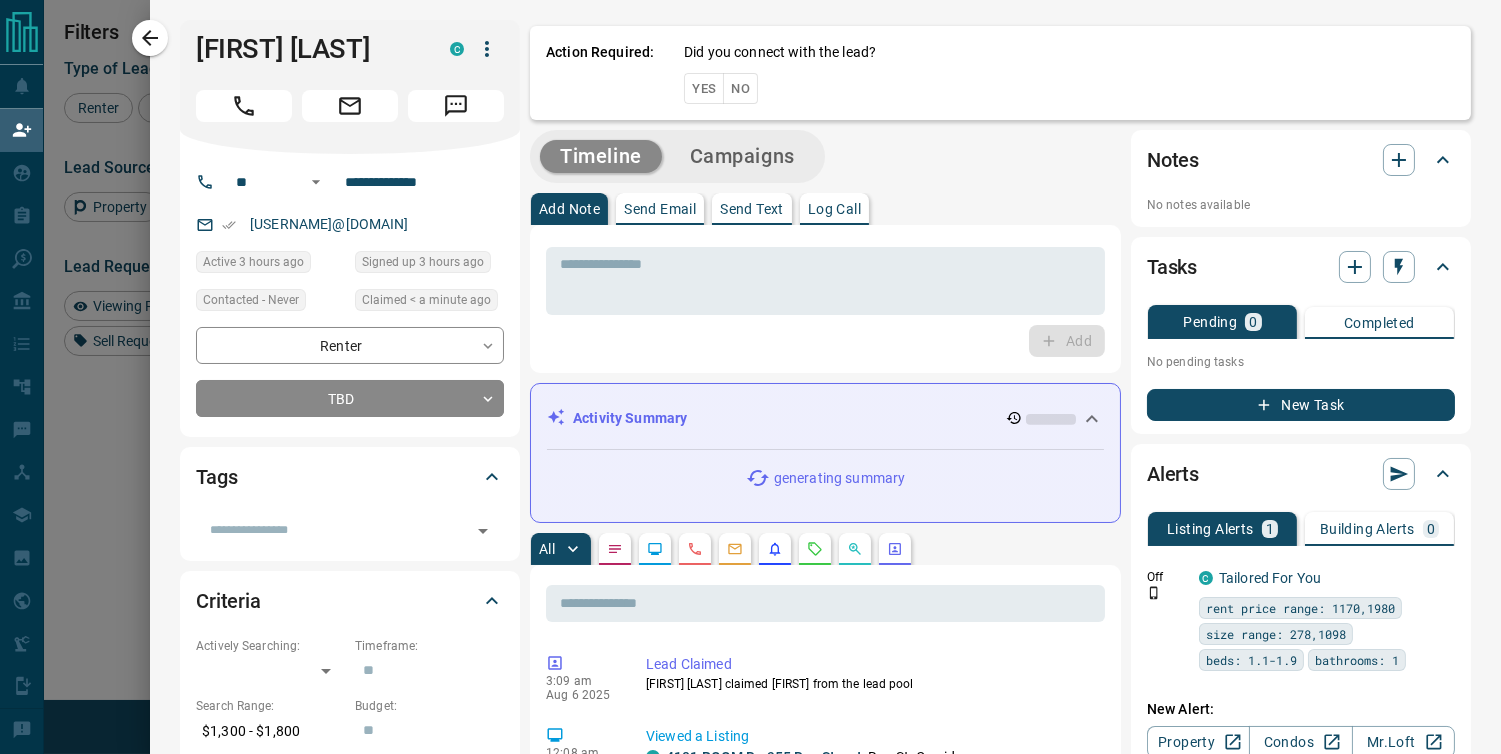 click on "Yes" at bounding box center [704, 88] 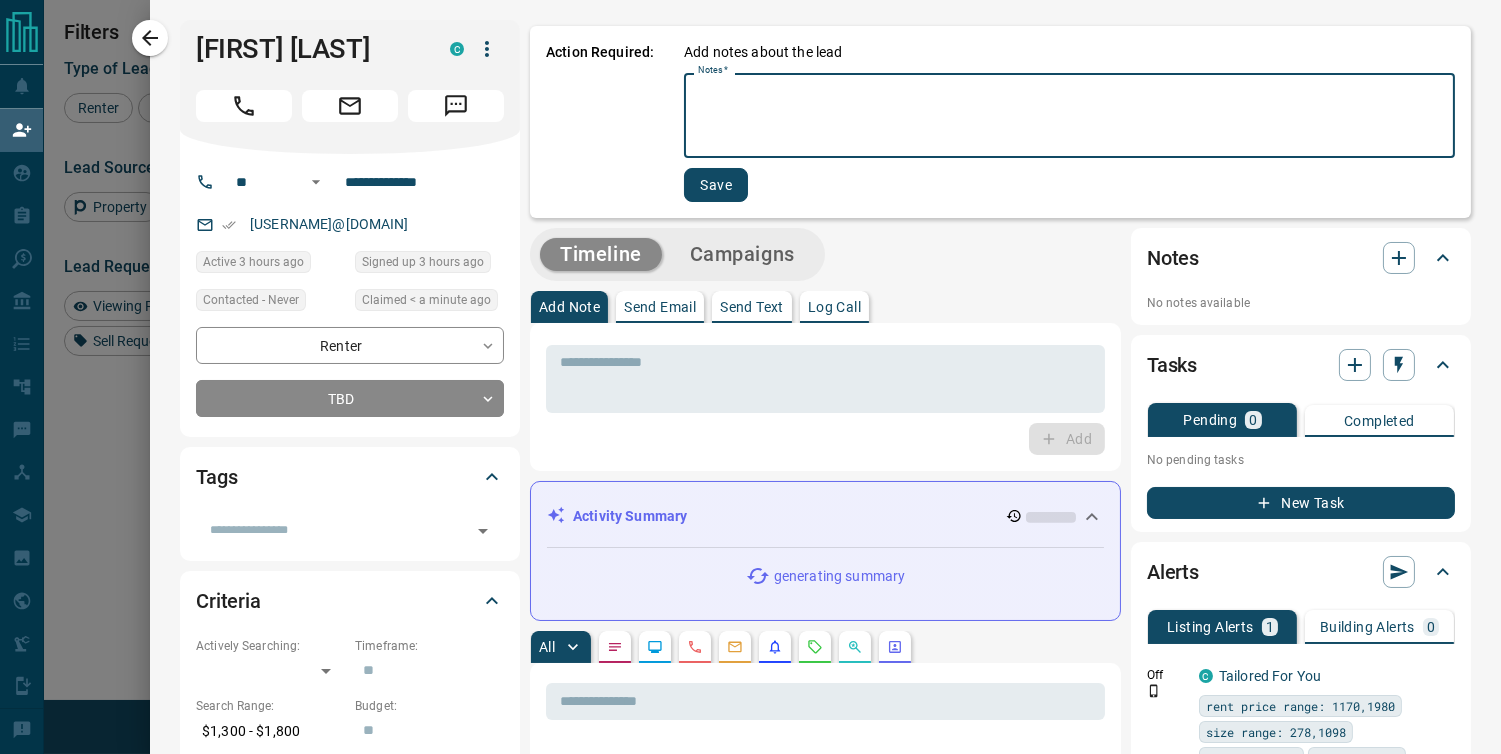 paste on "**********" 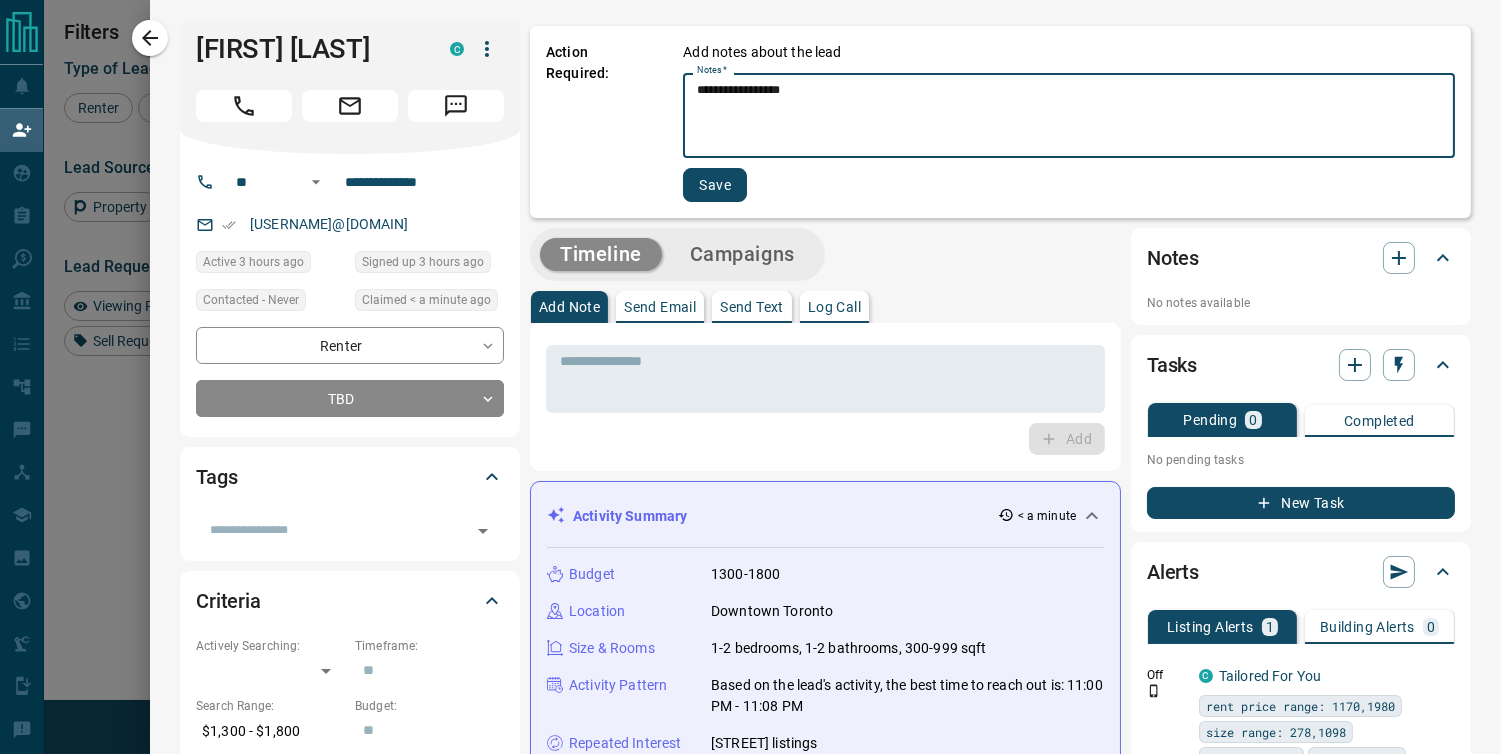 type on "**********" 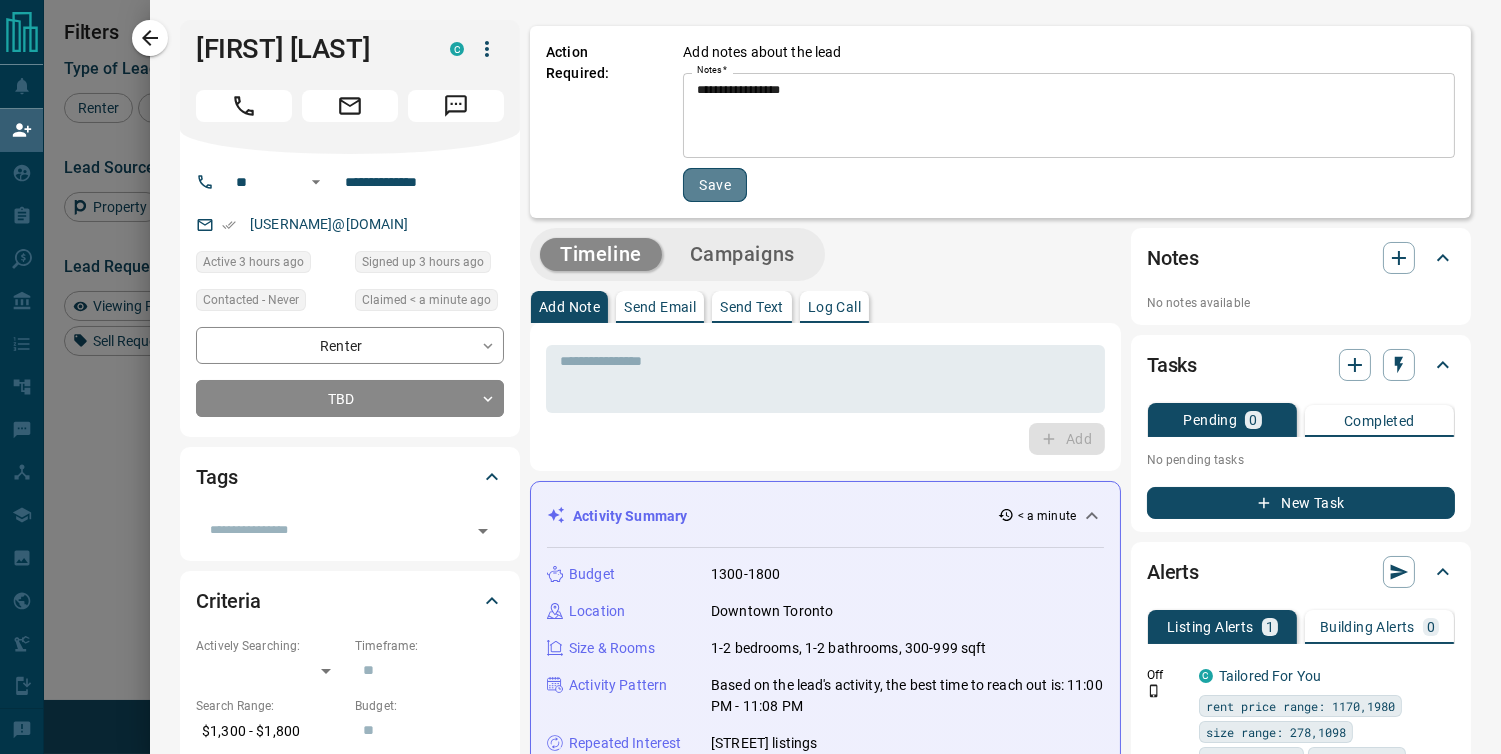 click on "Save" at bounding box center [715, 185] 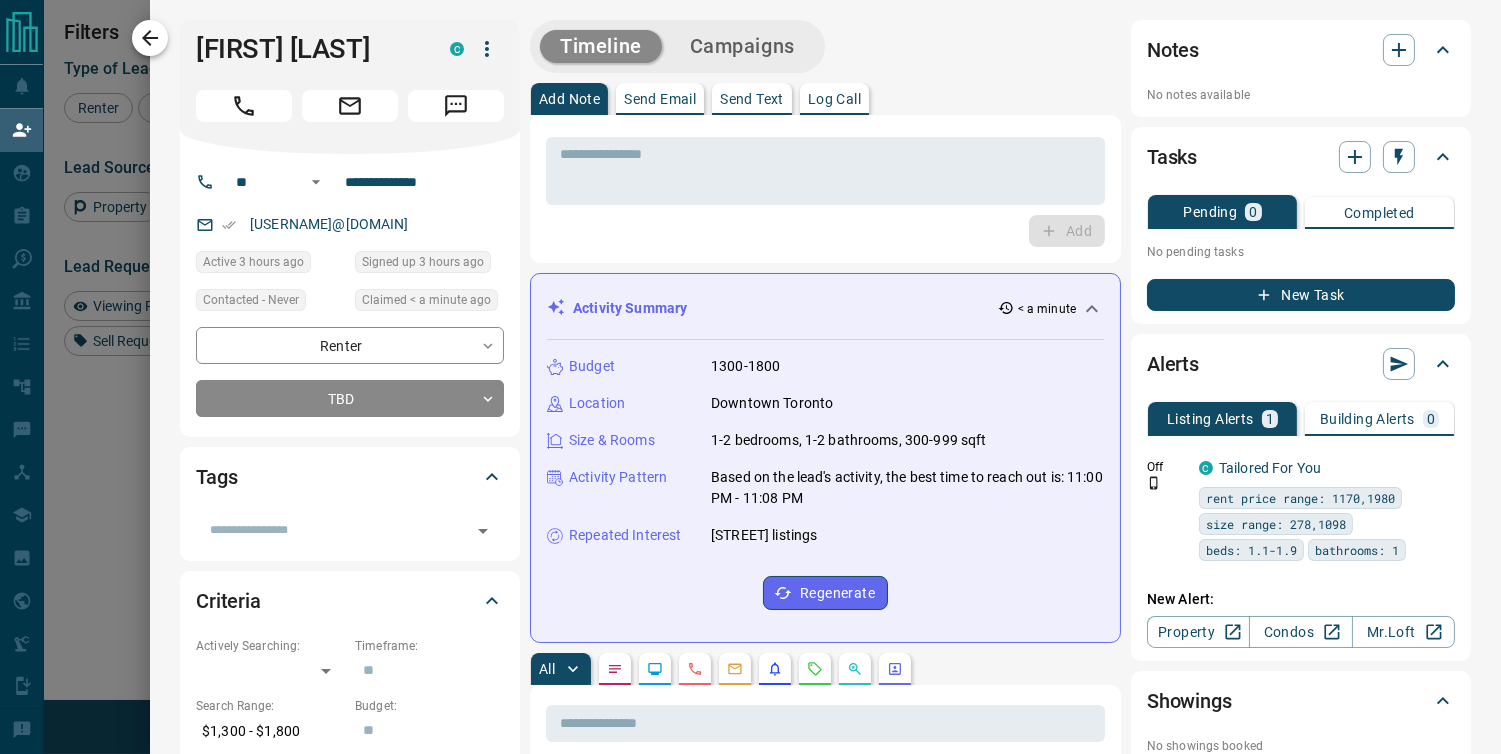 click 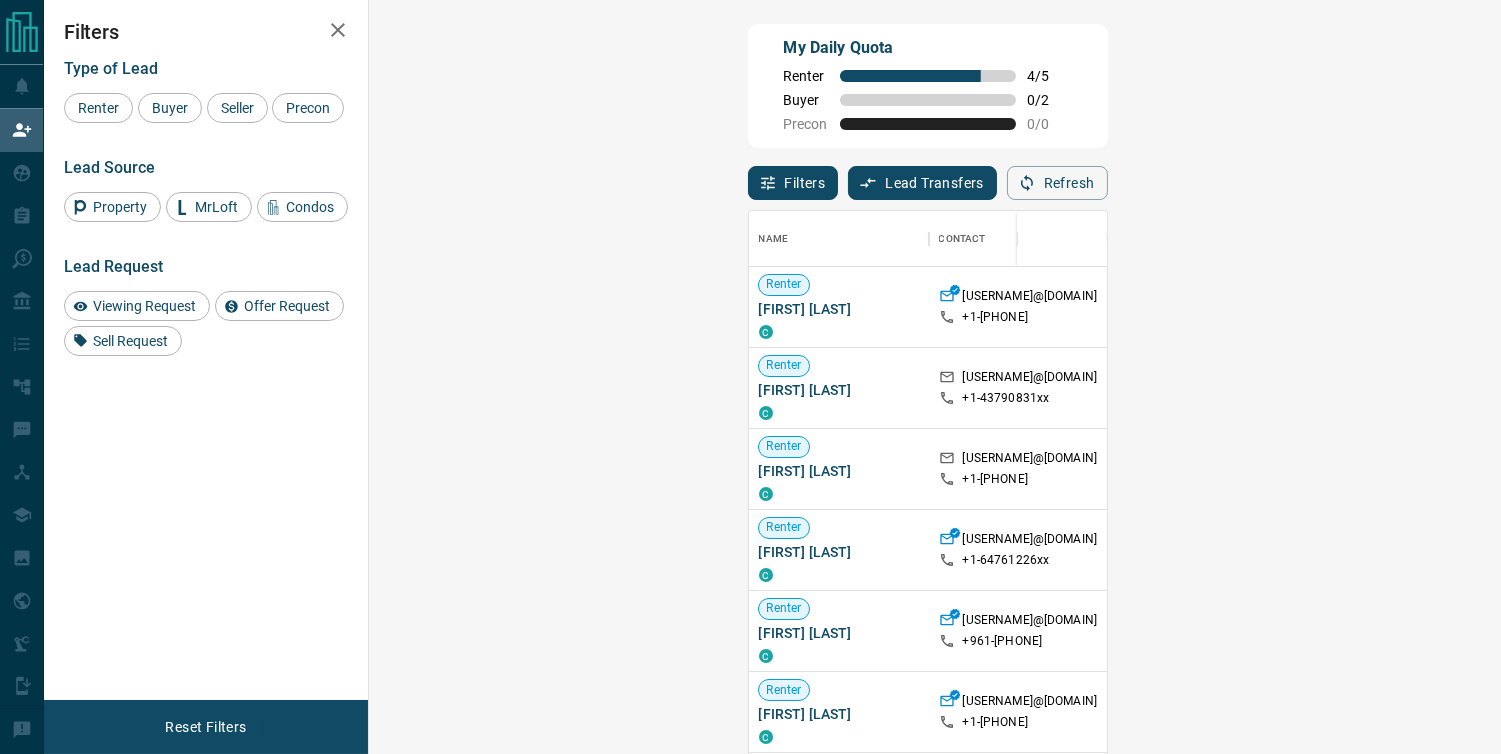 scroll, scrollTop: 17, scrollLeft: 17, axis: both 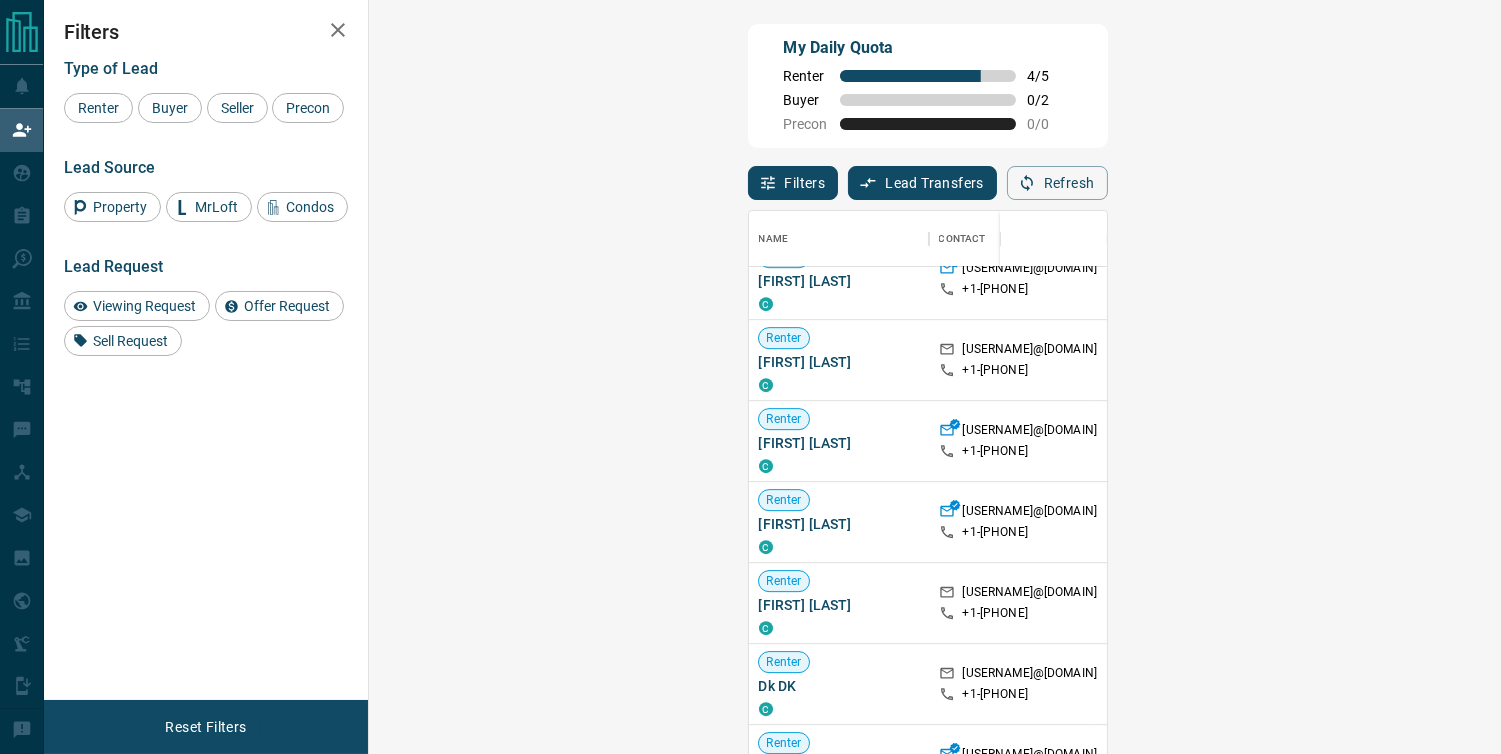 click on "Claim" at bounding box center (1793, 523) 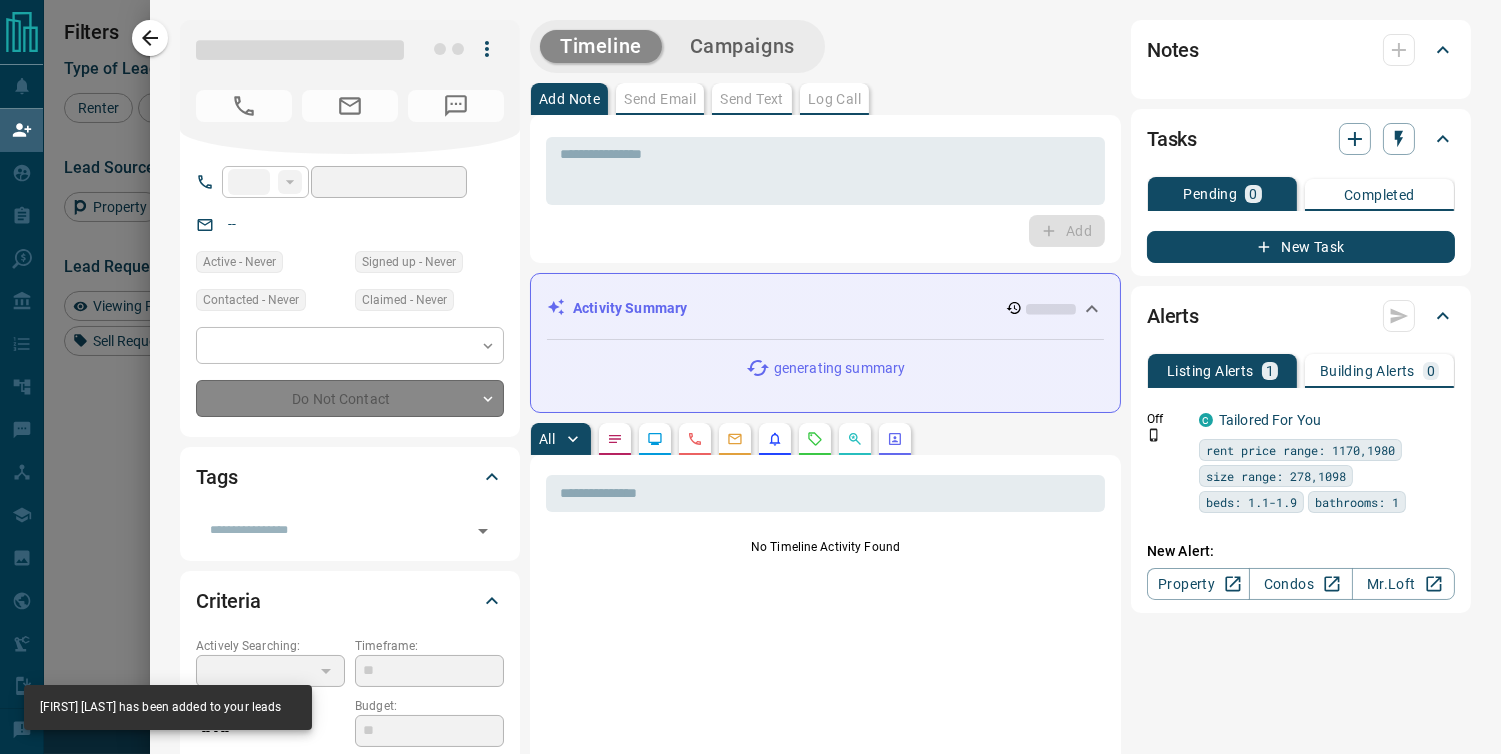 type on "**" 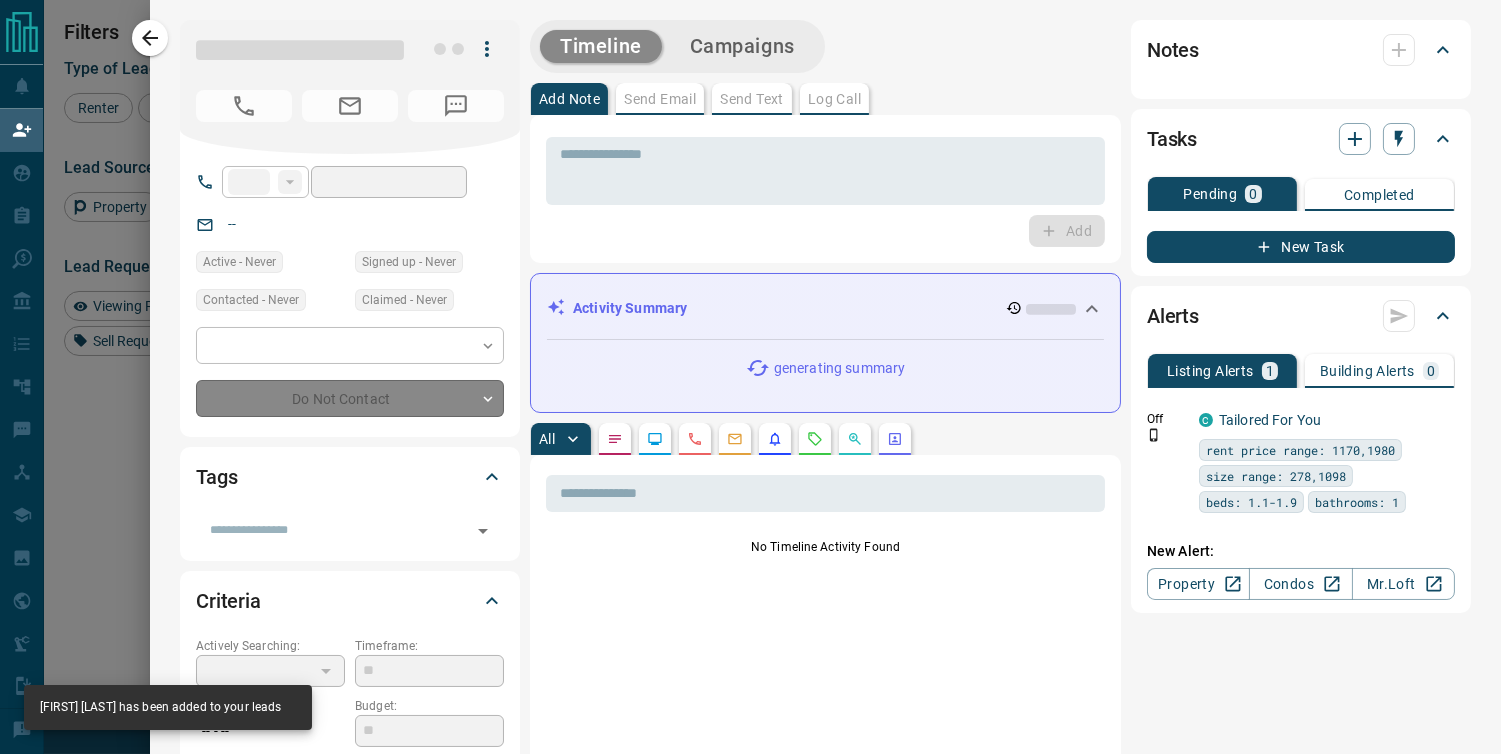 type on "**********" 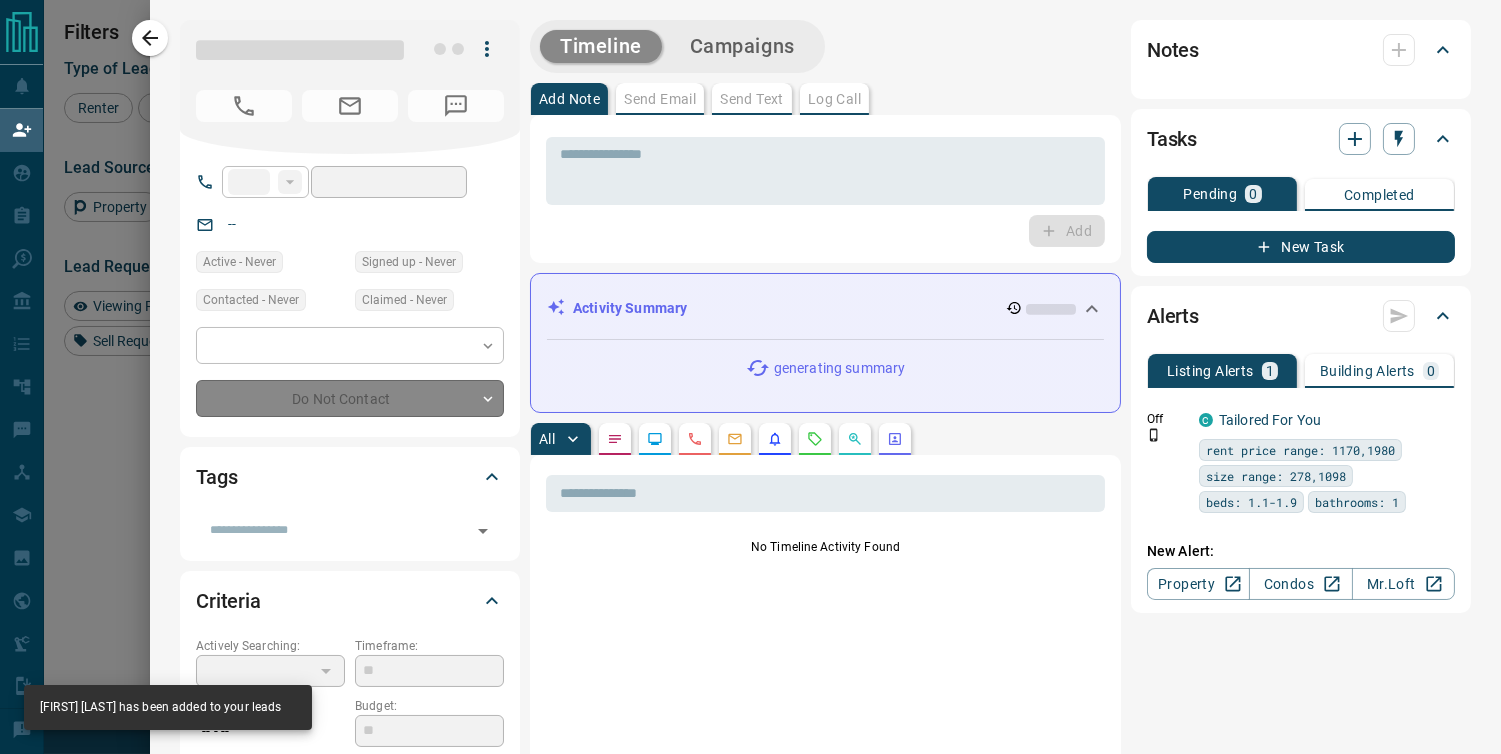 type on "**********" 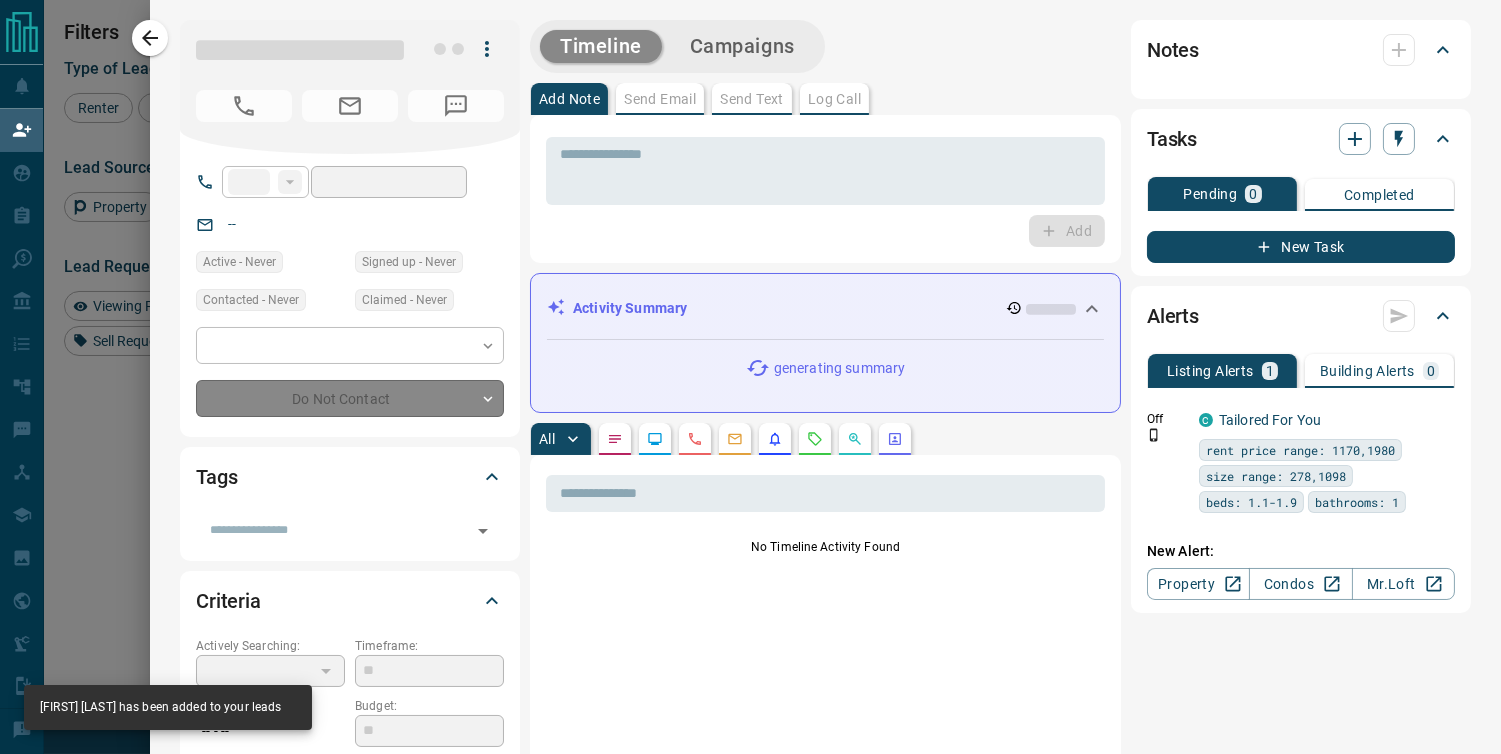 type on "*******" 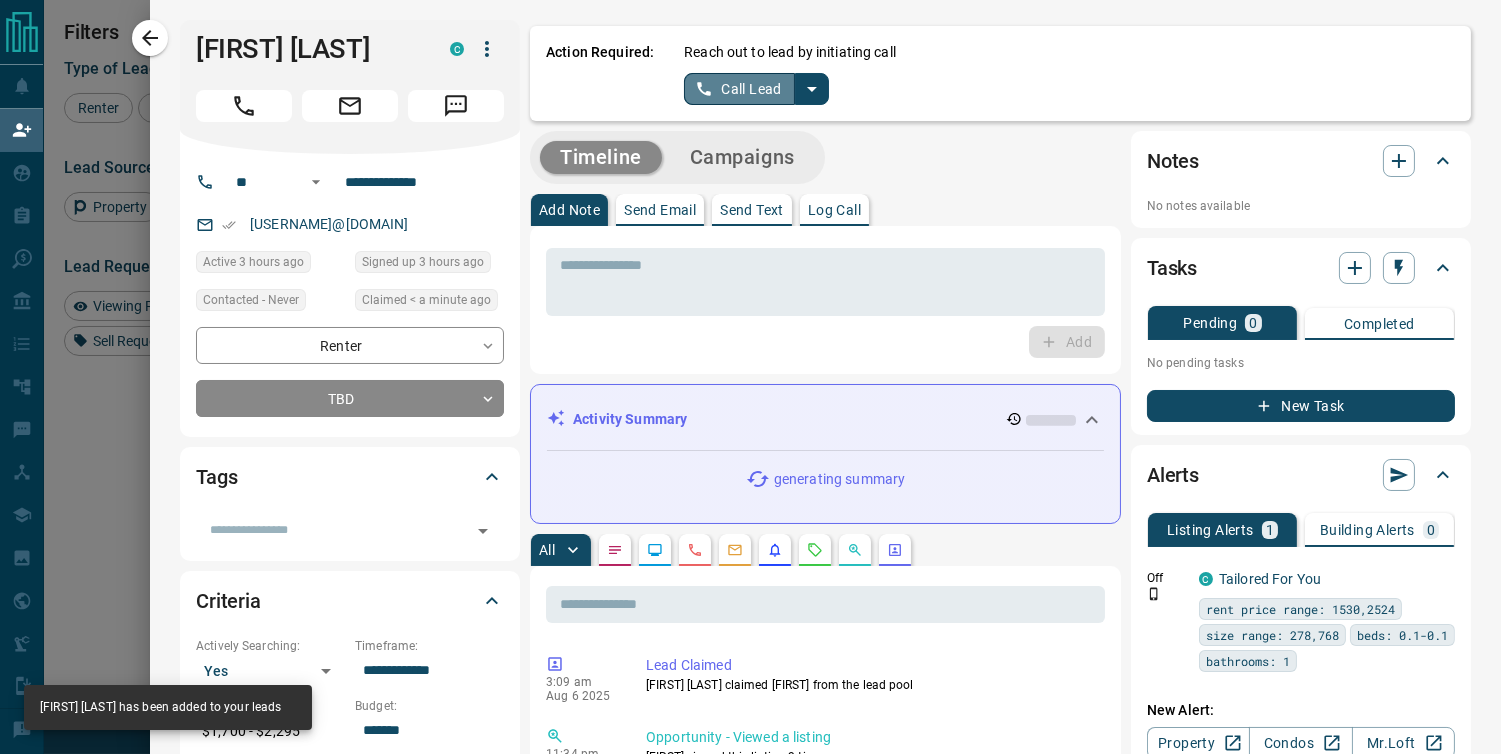 click on "Call Lead" at bounding box center (739, 89) 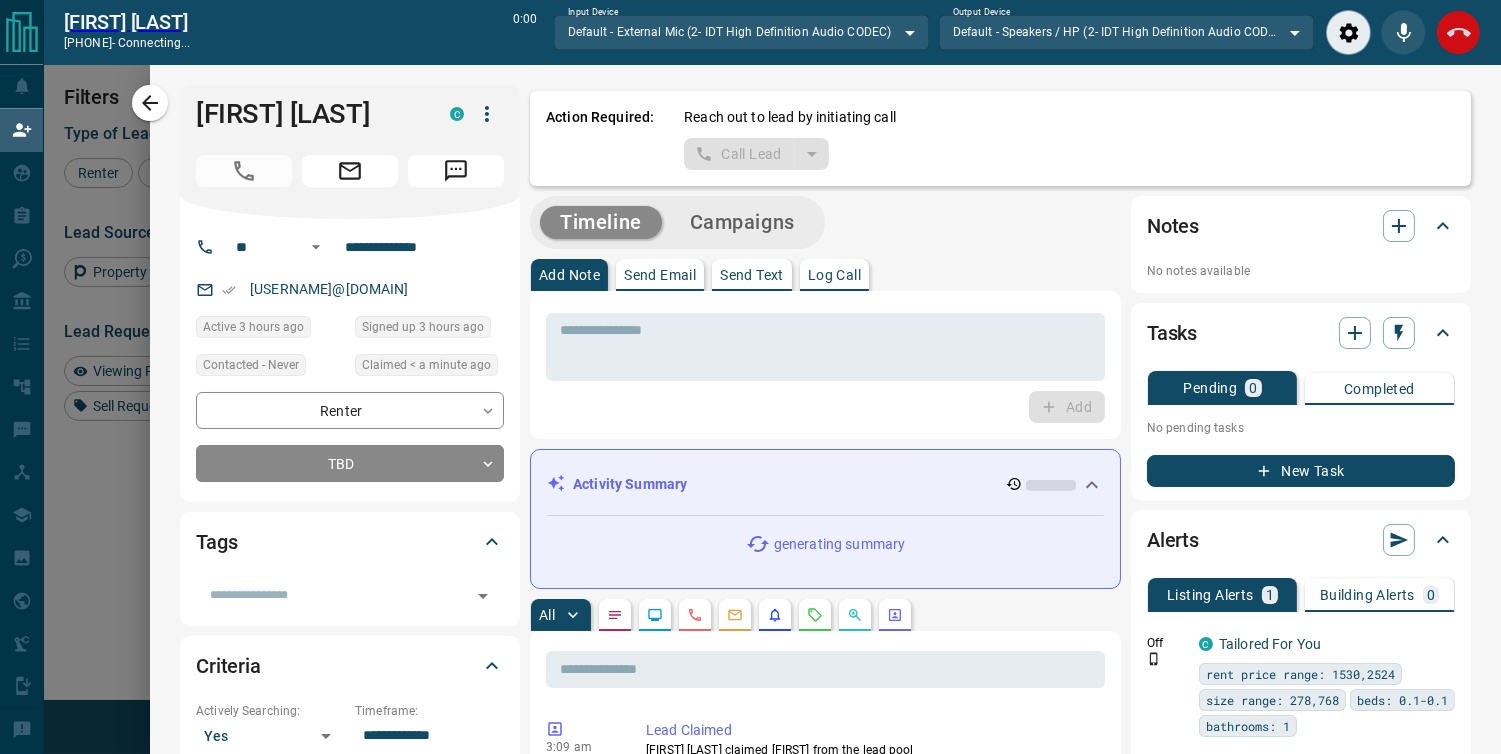 scroll, scrollTop: 504, scrollLeft: 1072, axis: both 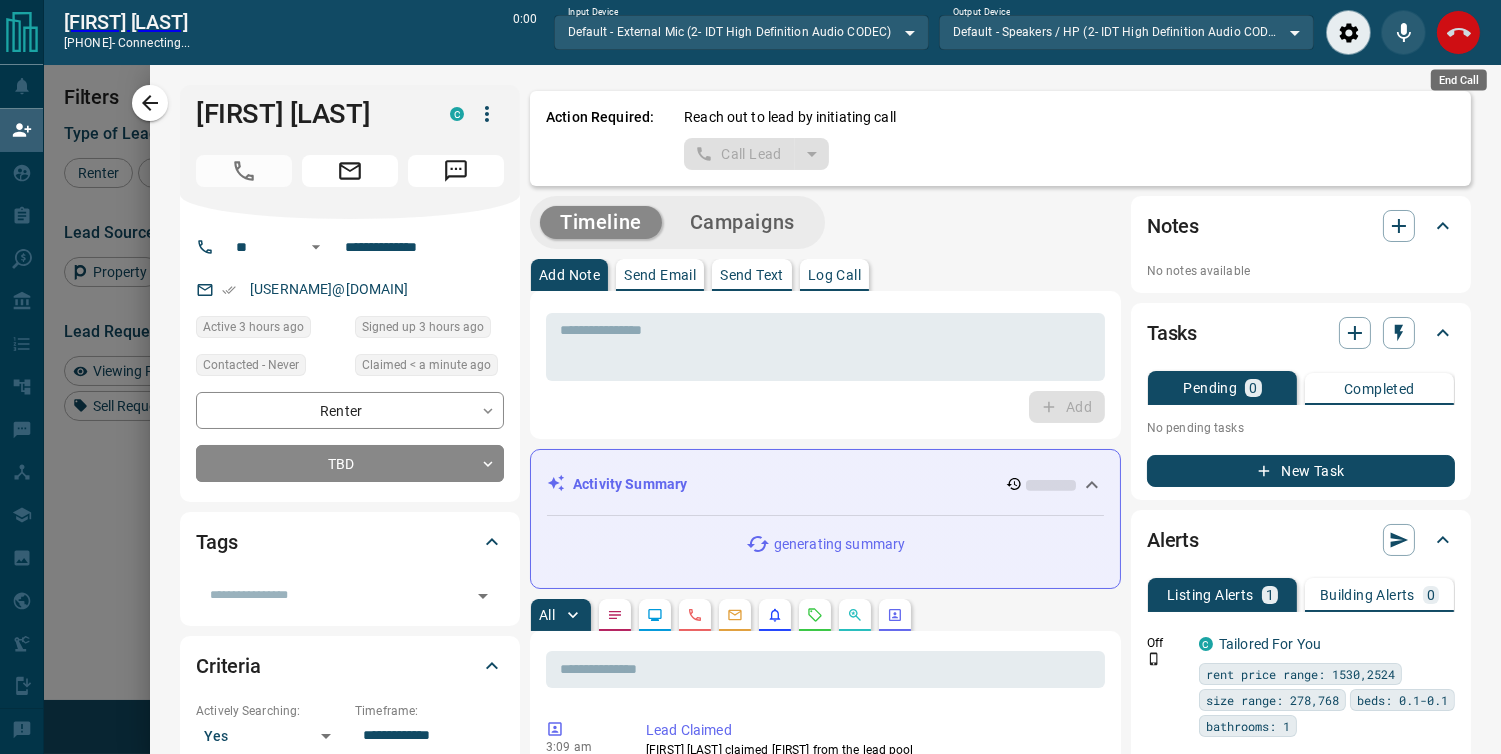click 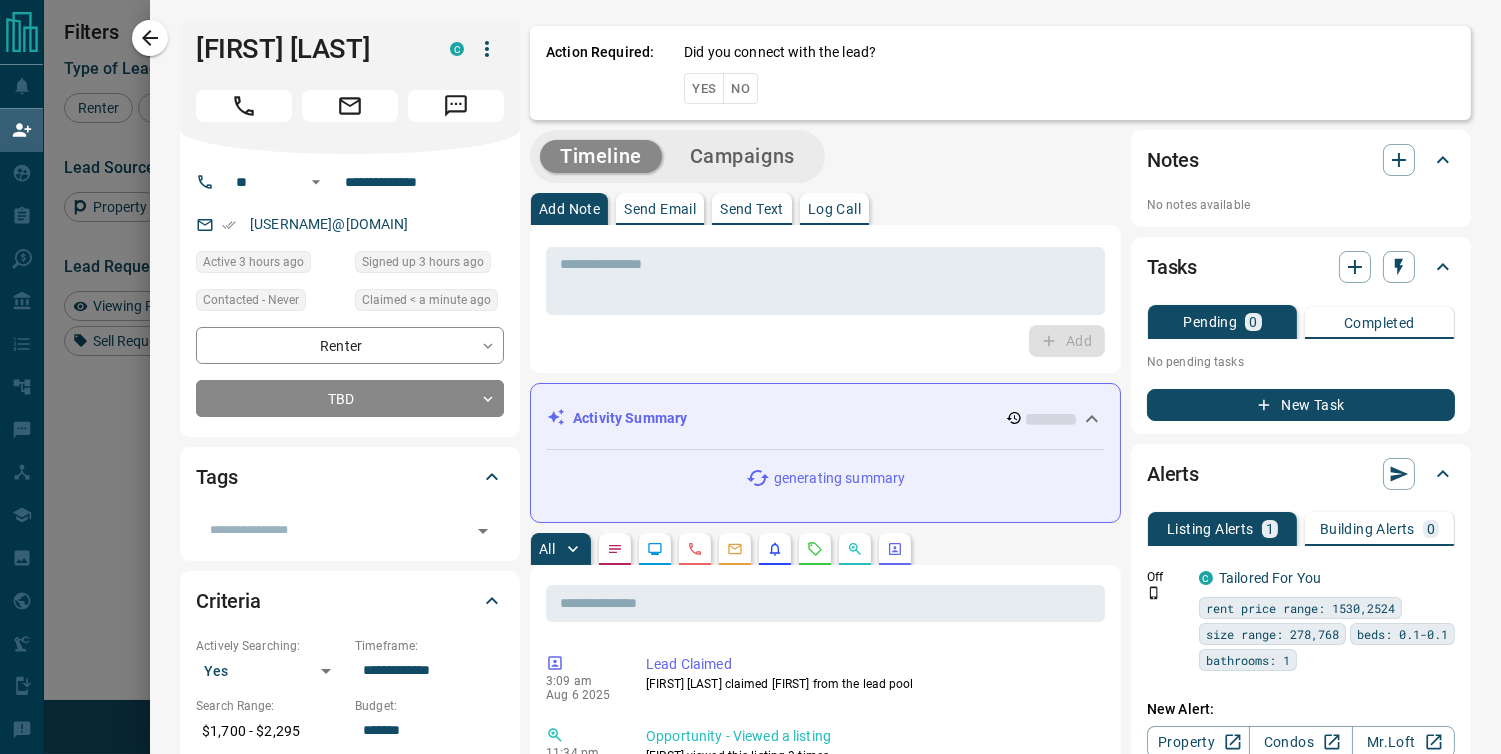 scroll, scrollTop: 17, scrollLeft: 17, axis: both 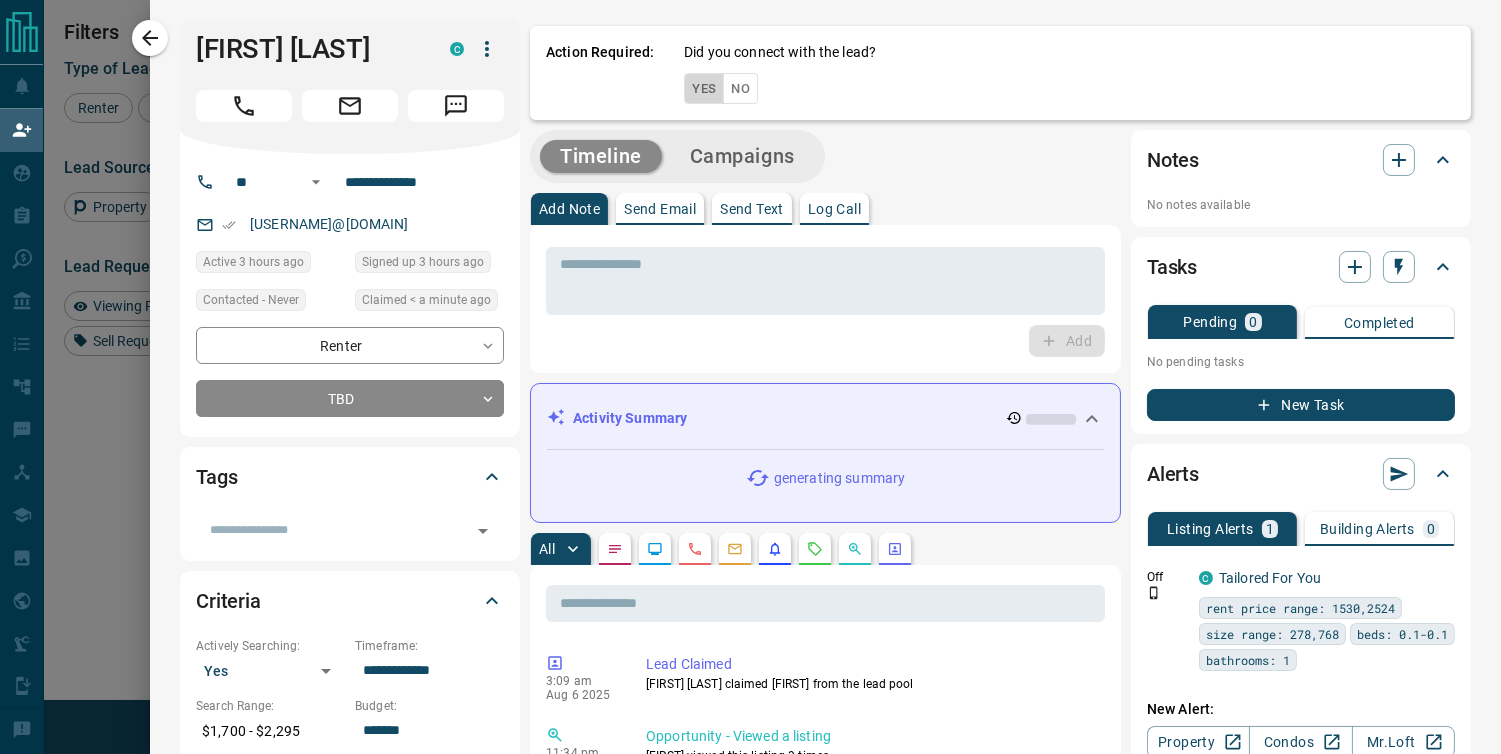 click on "Yes" at bounding box center [704, 88] 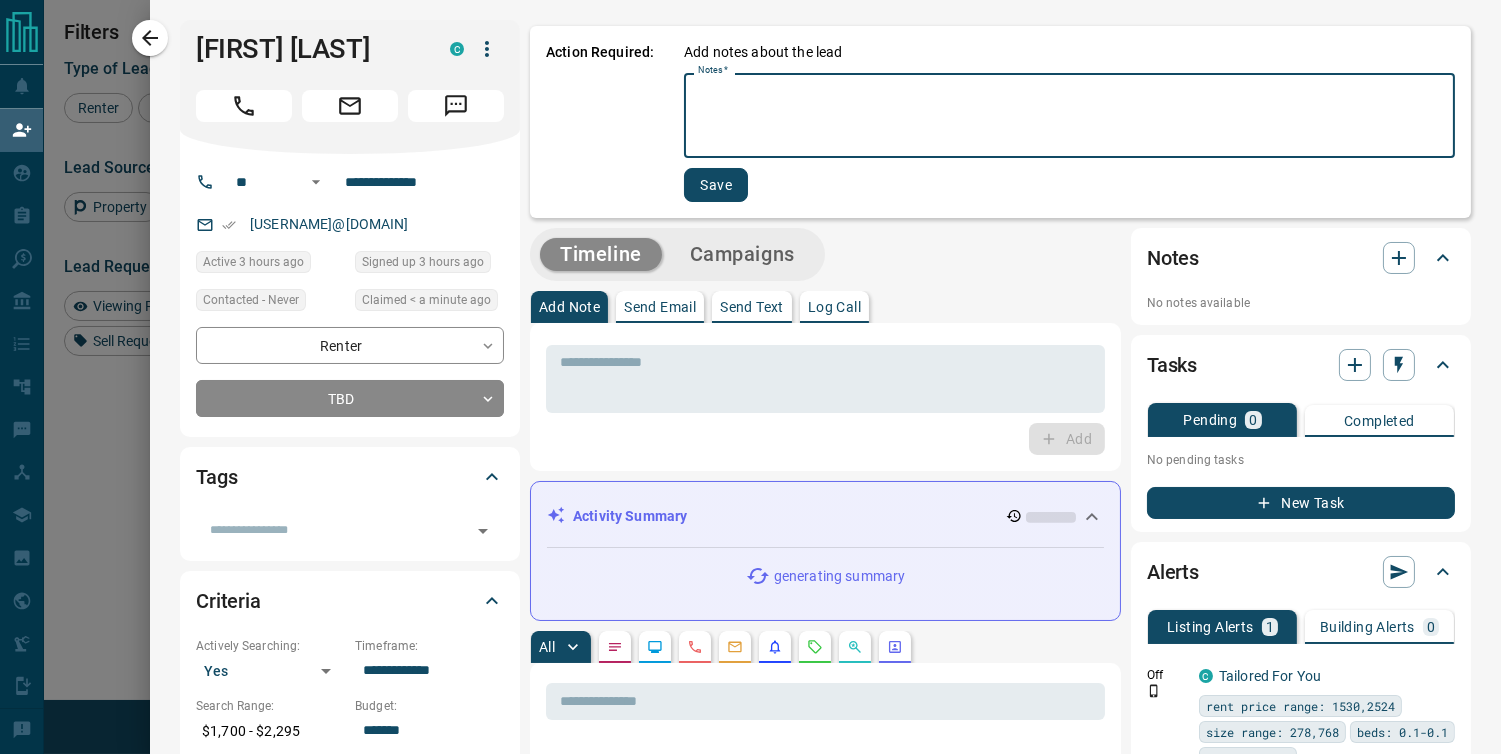 paste on "**********" 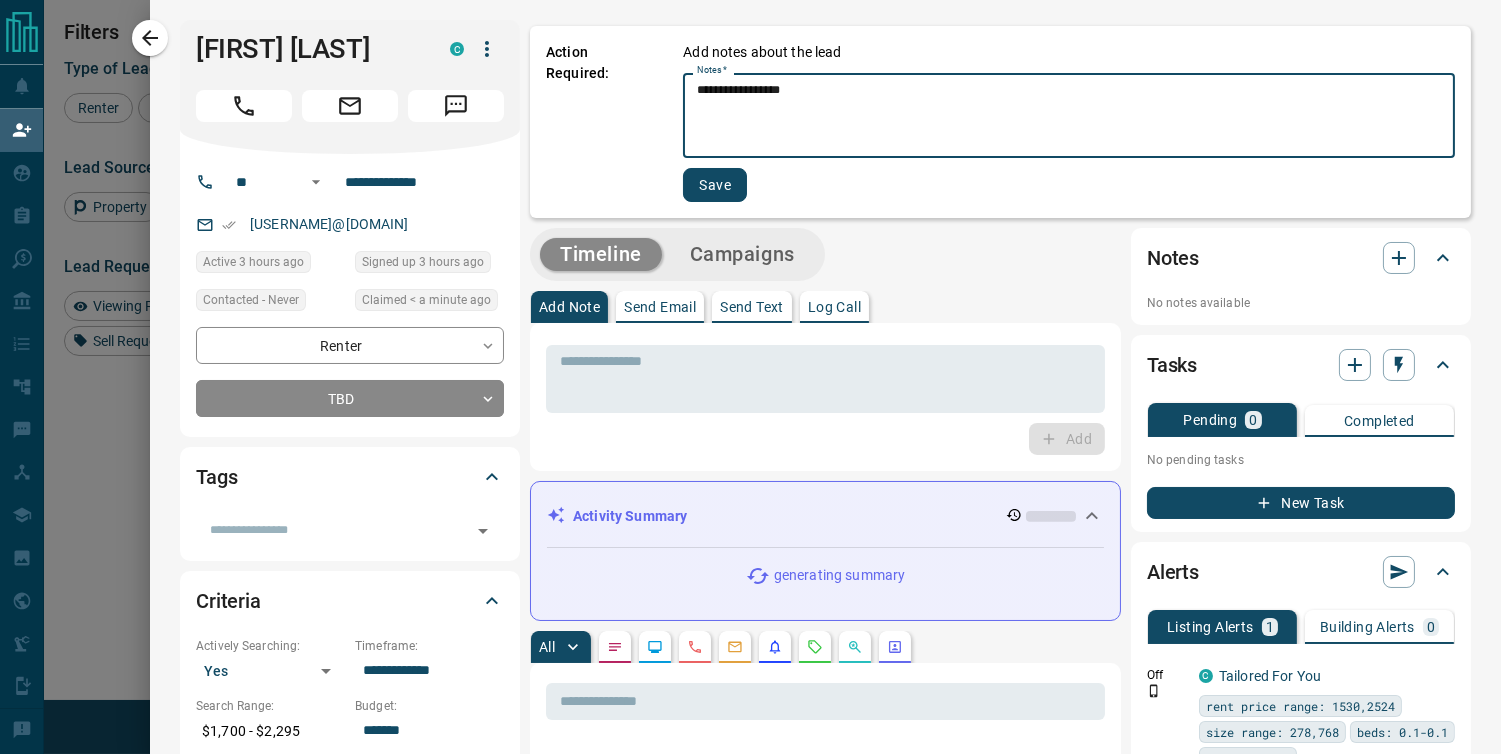 type on "**********" 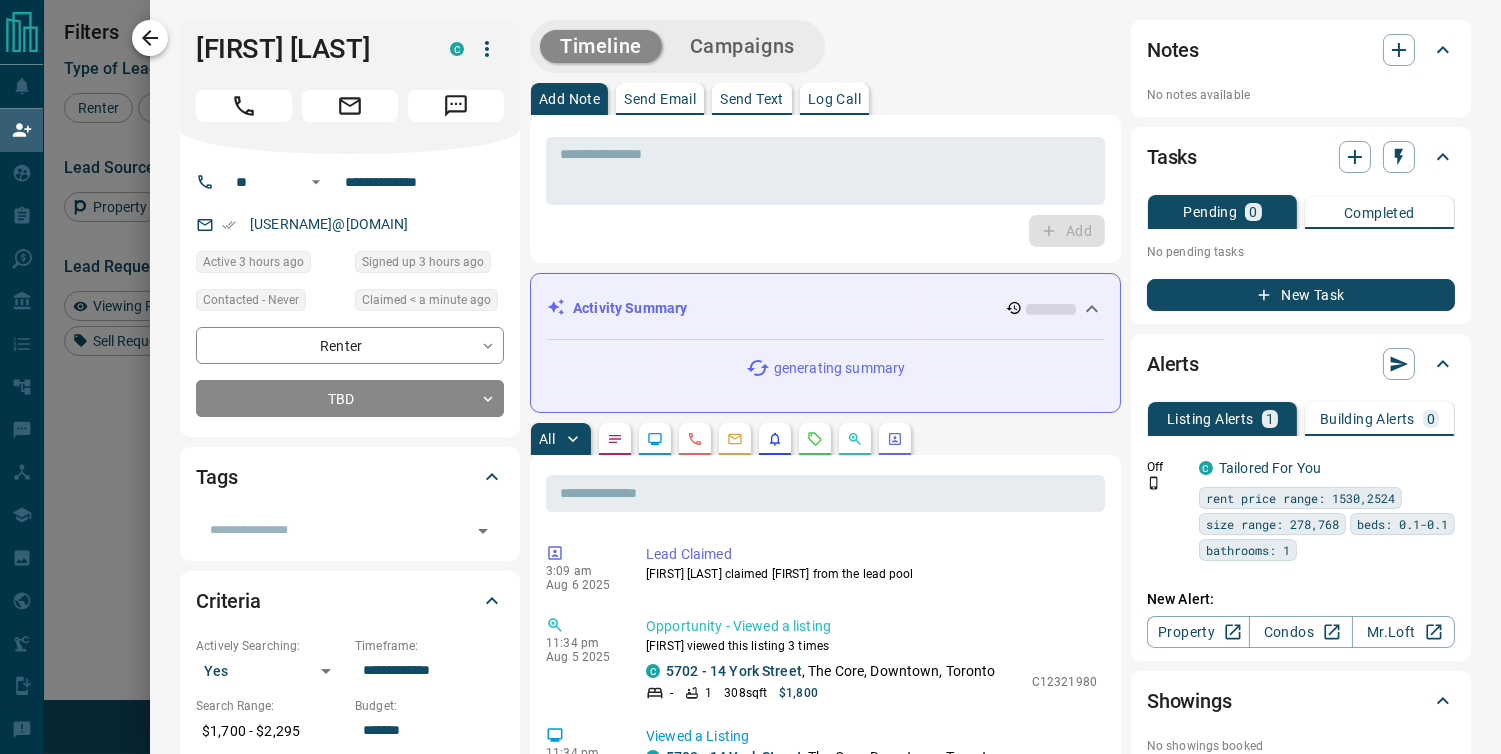 click 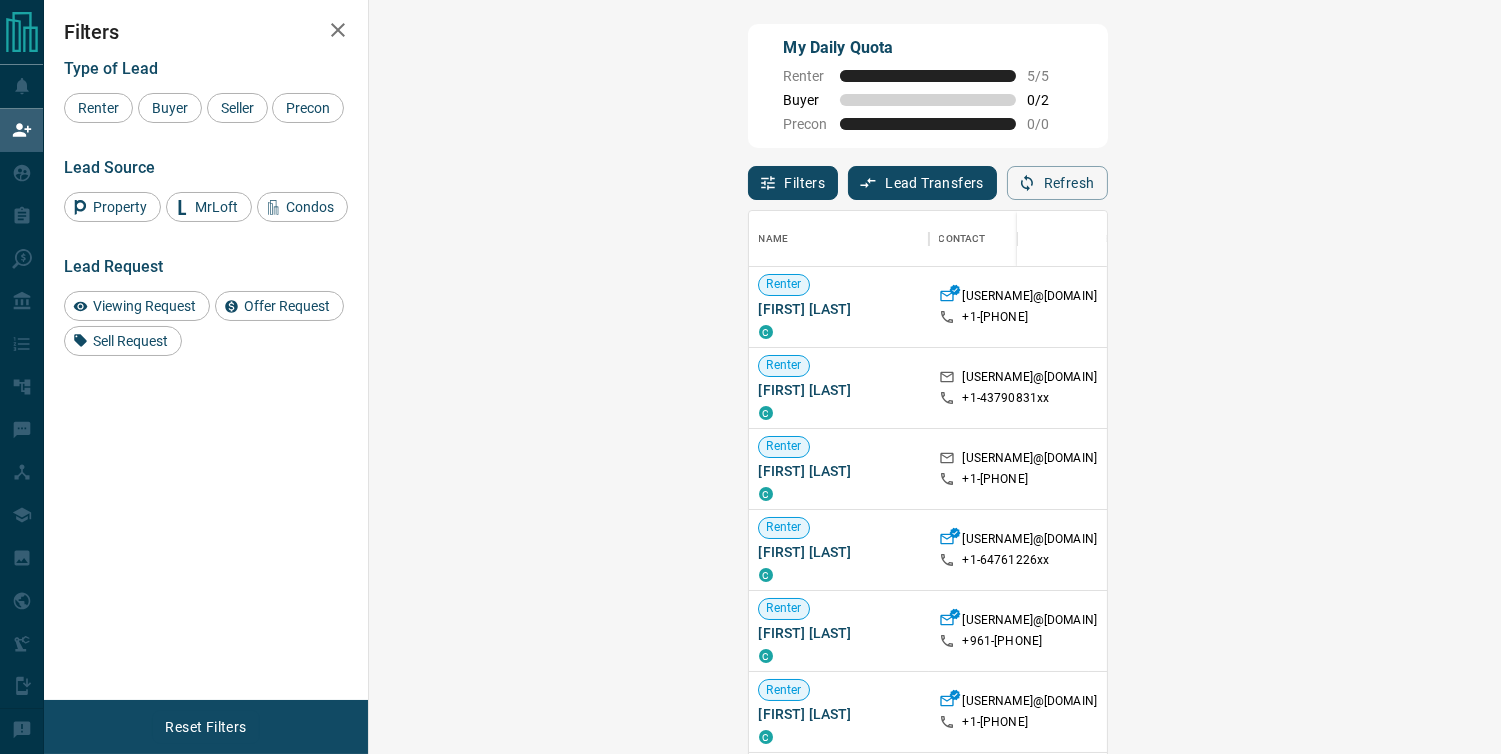 scroll, scrollTop: 17, scrollLeft: 17, axis: both 